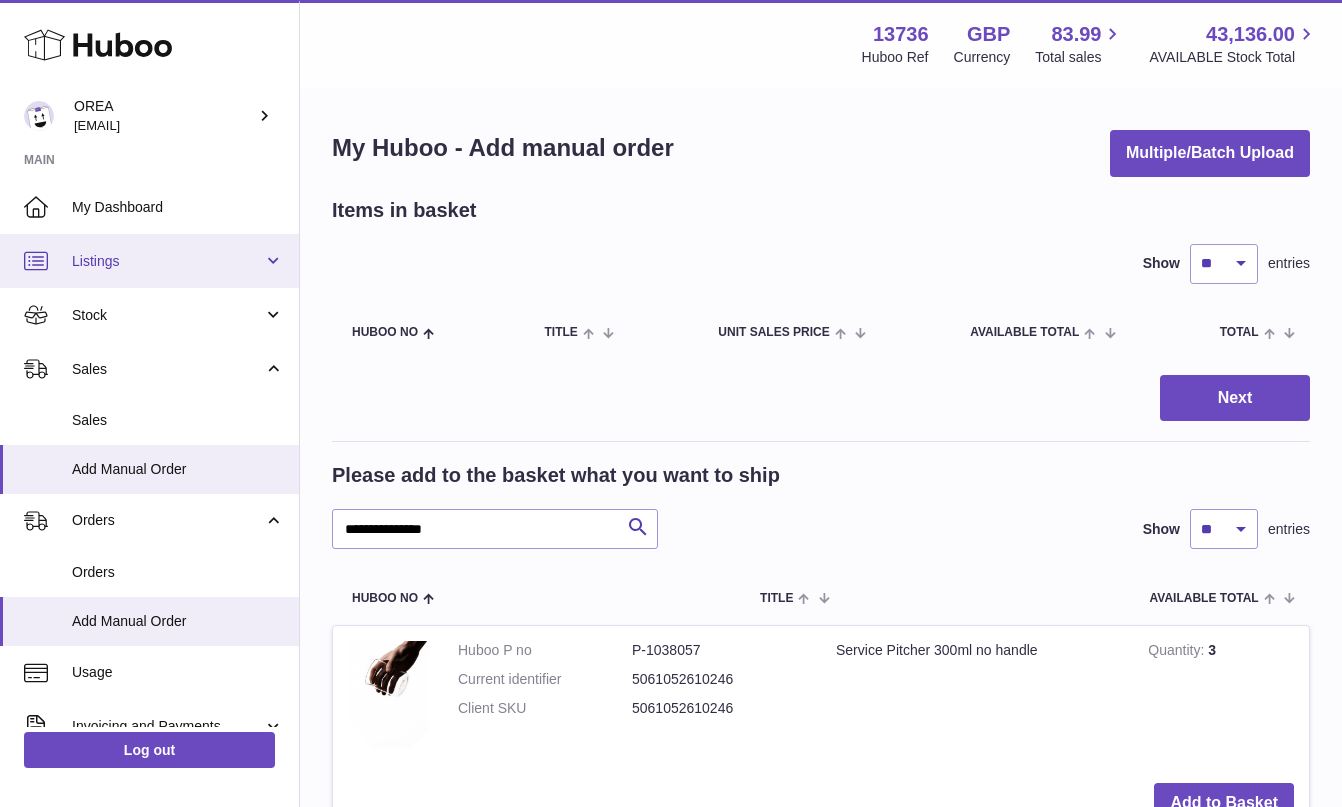 scroll, scrollTop: 0, scrollLeft: 0, axis: both 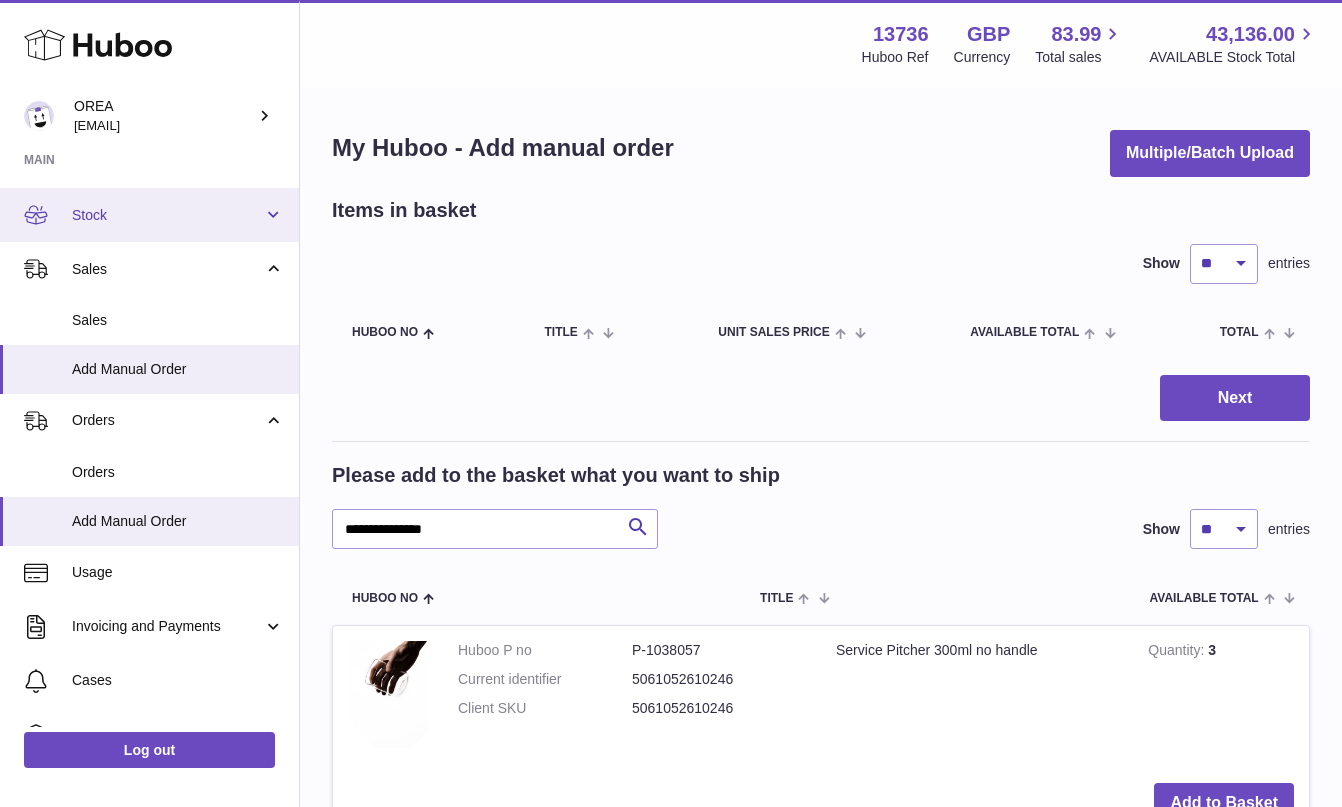 click on "Stock" at bounding box center (149, 215) 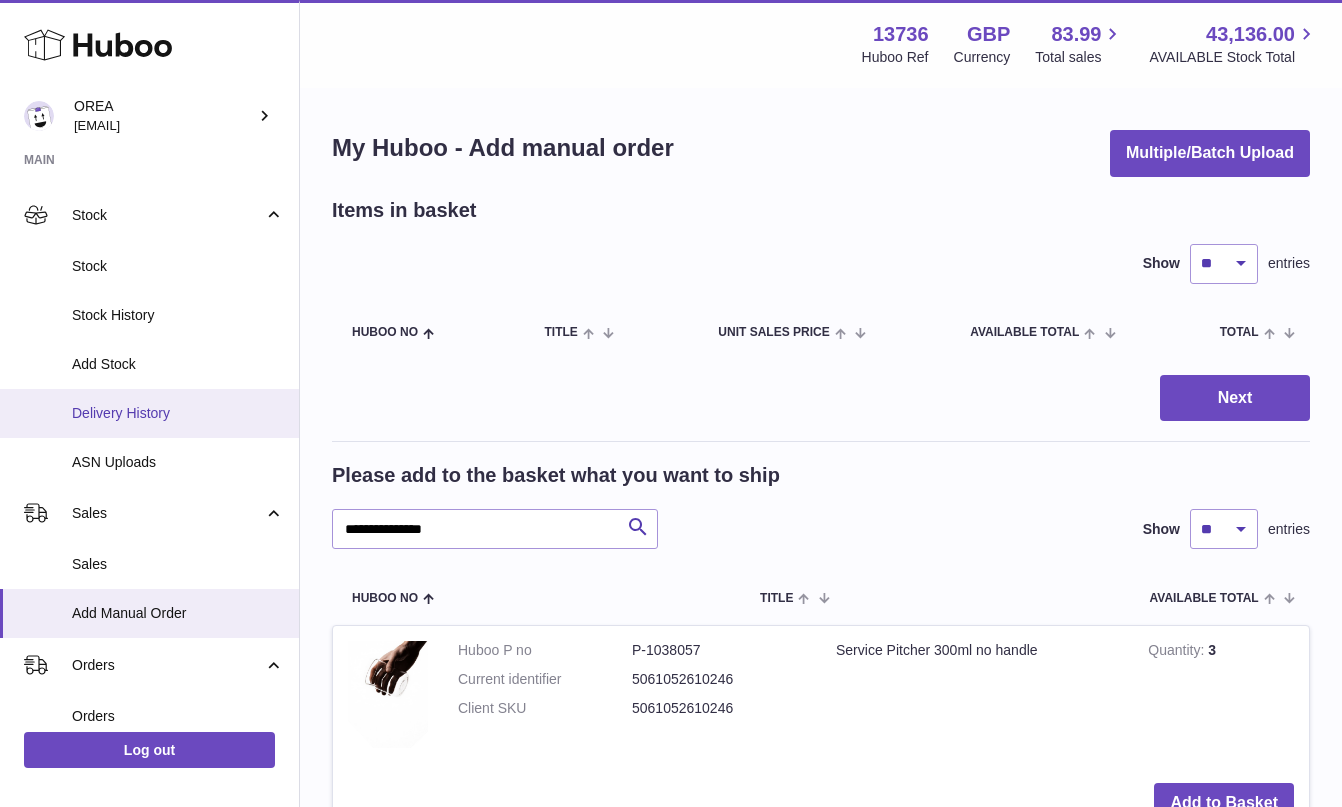 click on "Delivery History" at bounding box center [178, 413] 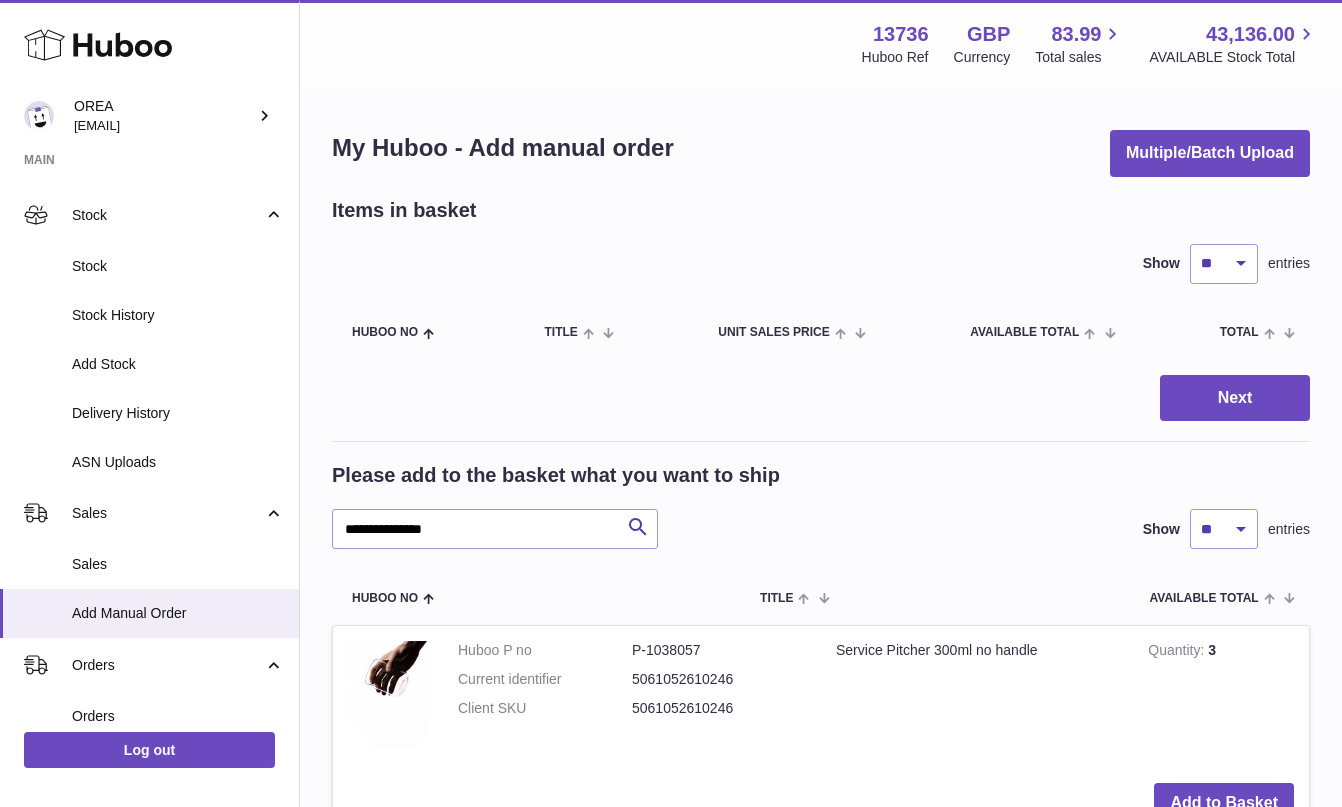 scroll, scrollTop: 2, scrollLeft: 0, axis: vertical 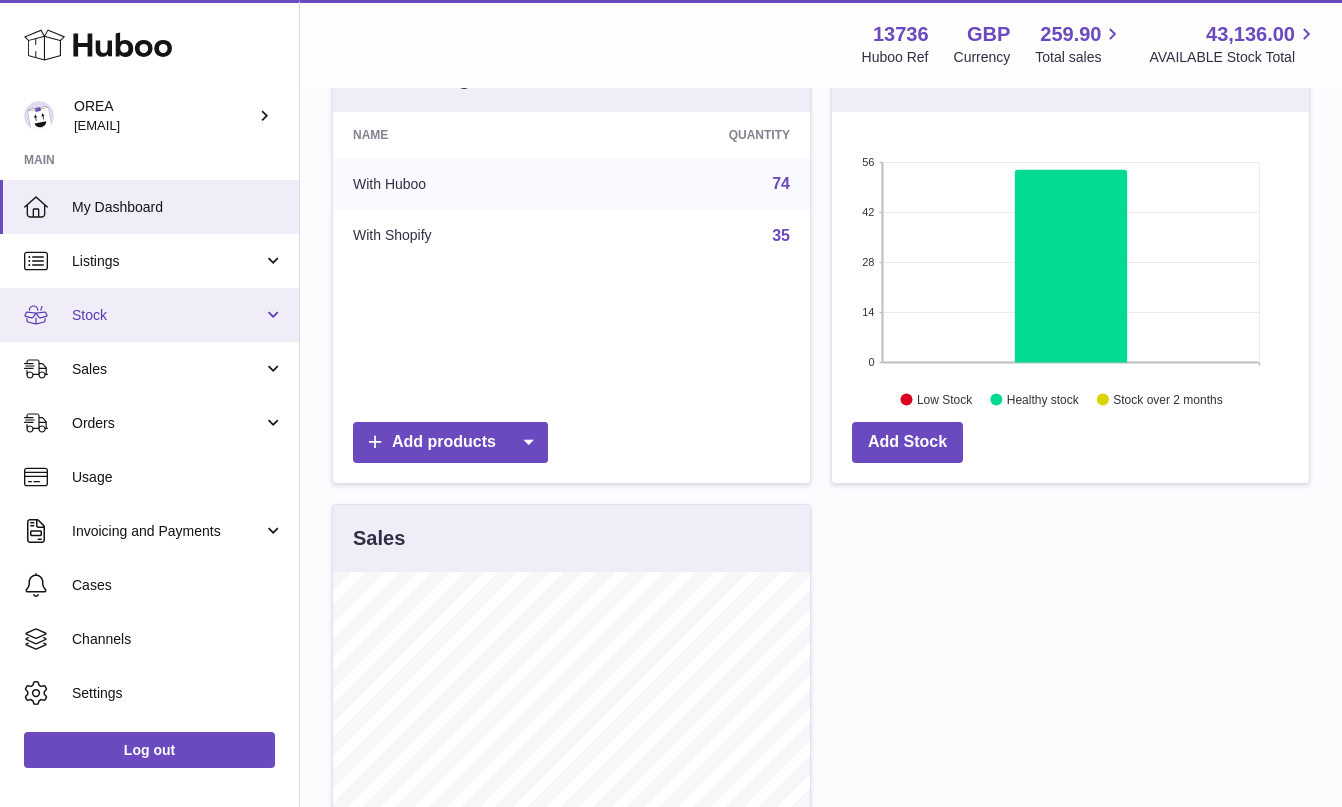 click on "Stock" at bounding box center [167, 315] 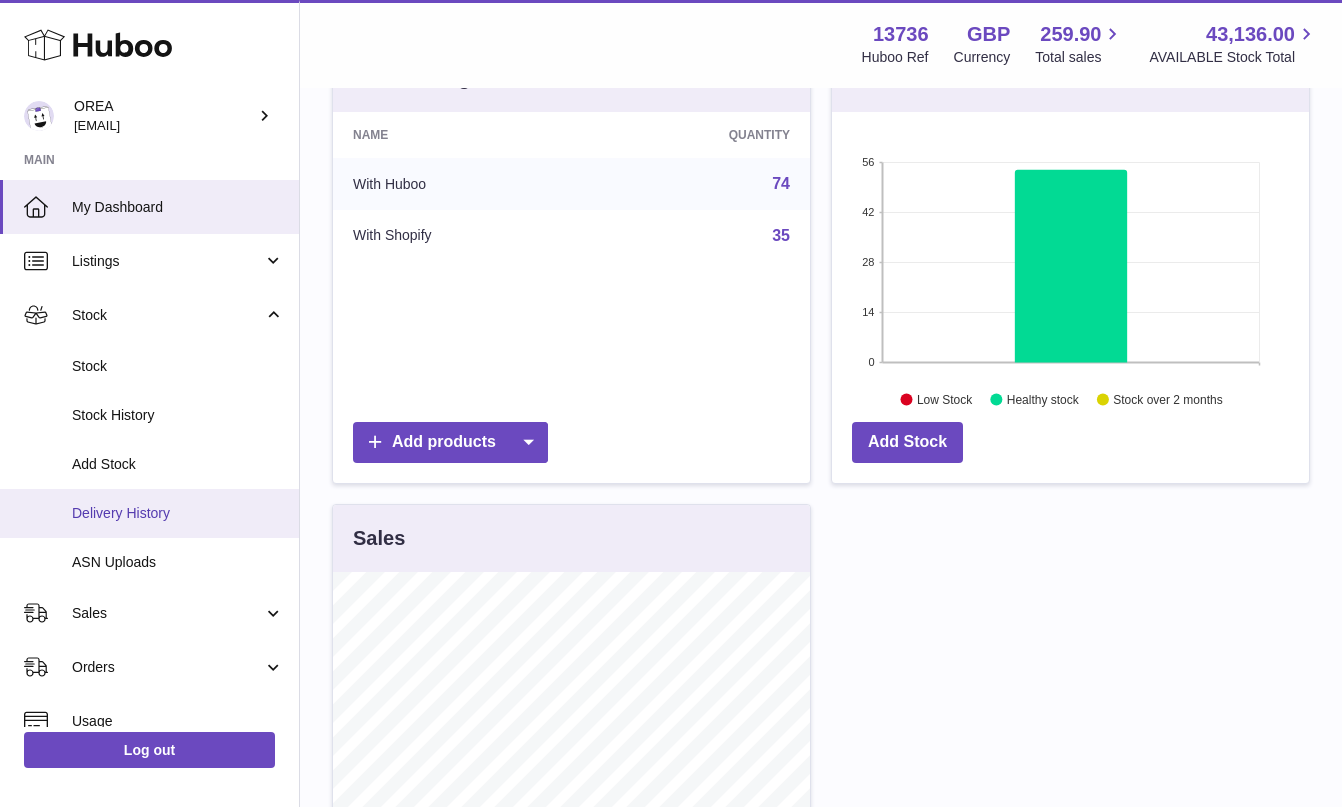 click on "Delivery History" at bounding box center (178, 513) 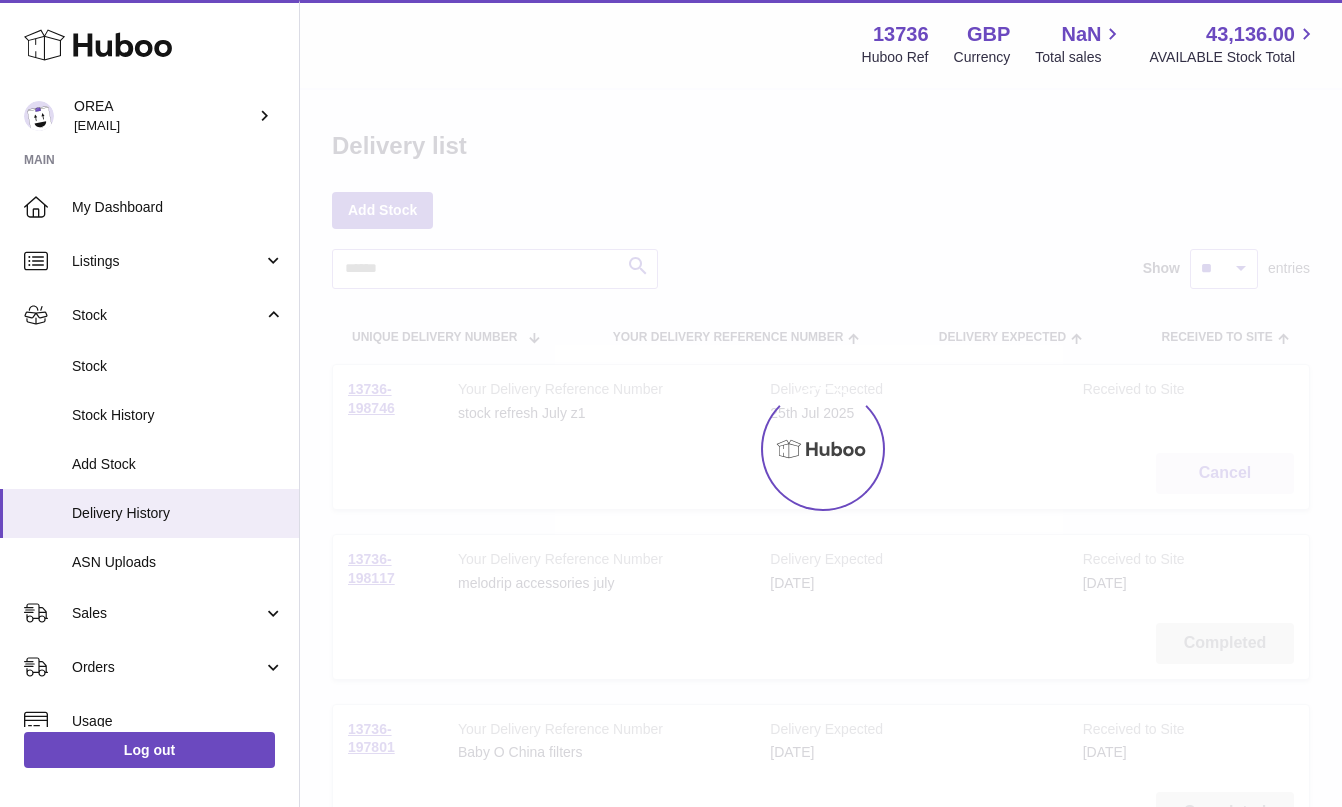 scroll, scrollTop: 0, scrollLeft: 0, axis: both 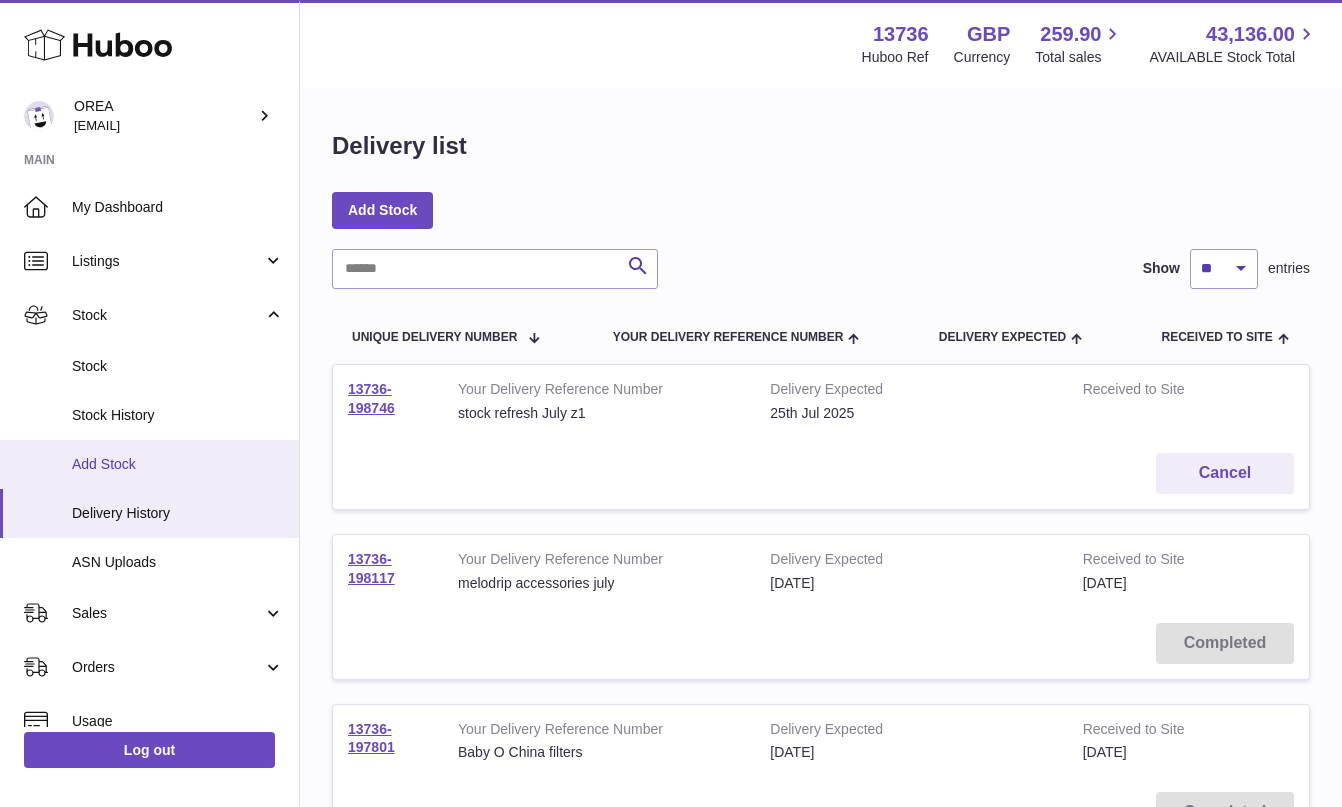 click on "Add Stock" at bounding box center (178, 464) 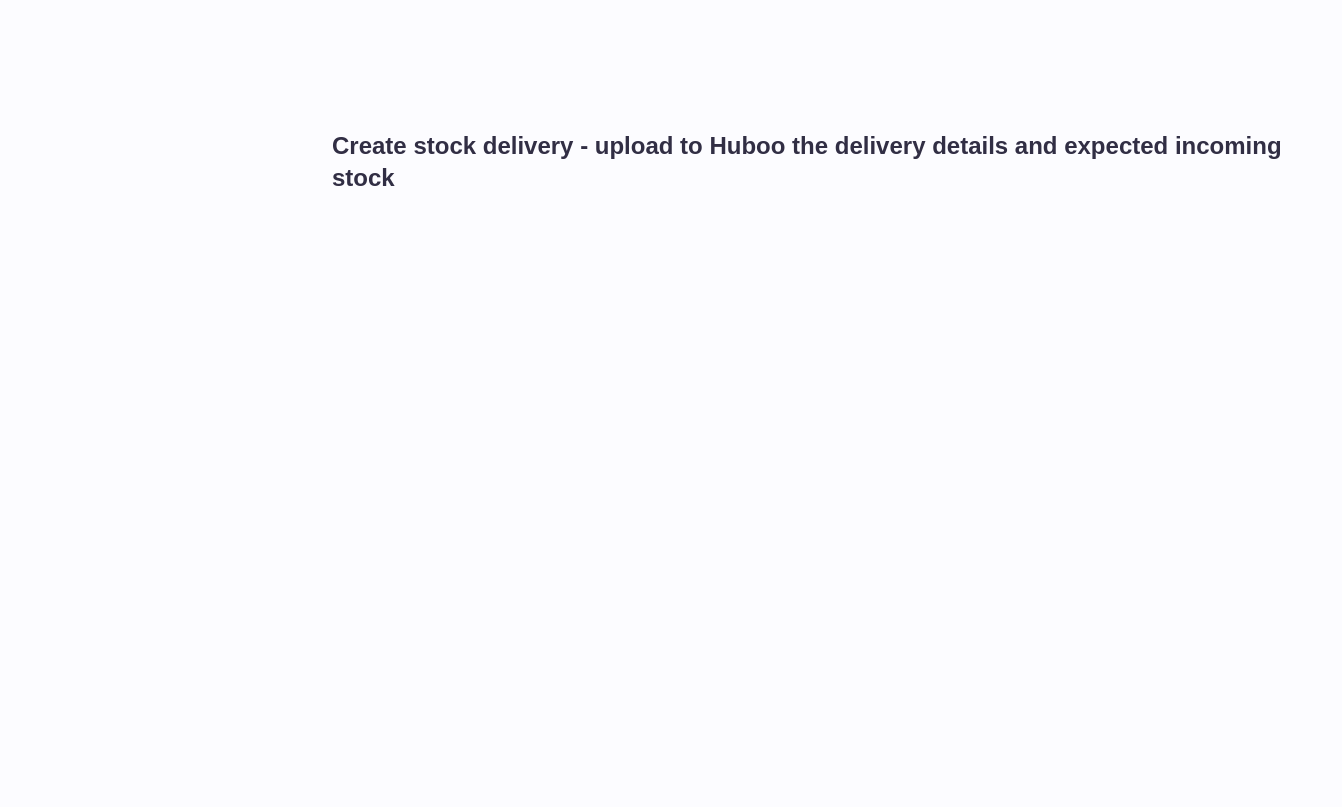 scroll, scrollTop: 0, scrollLeft: 0, axis: both 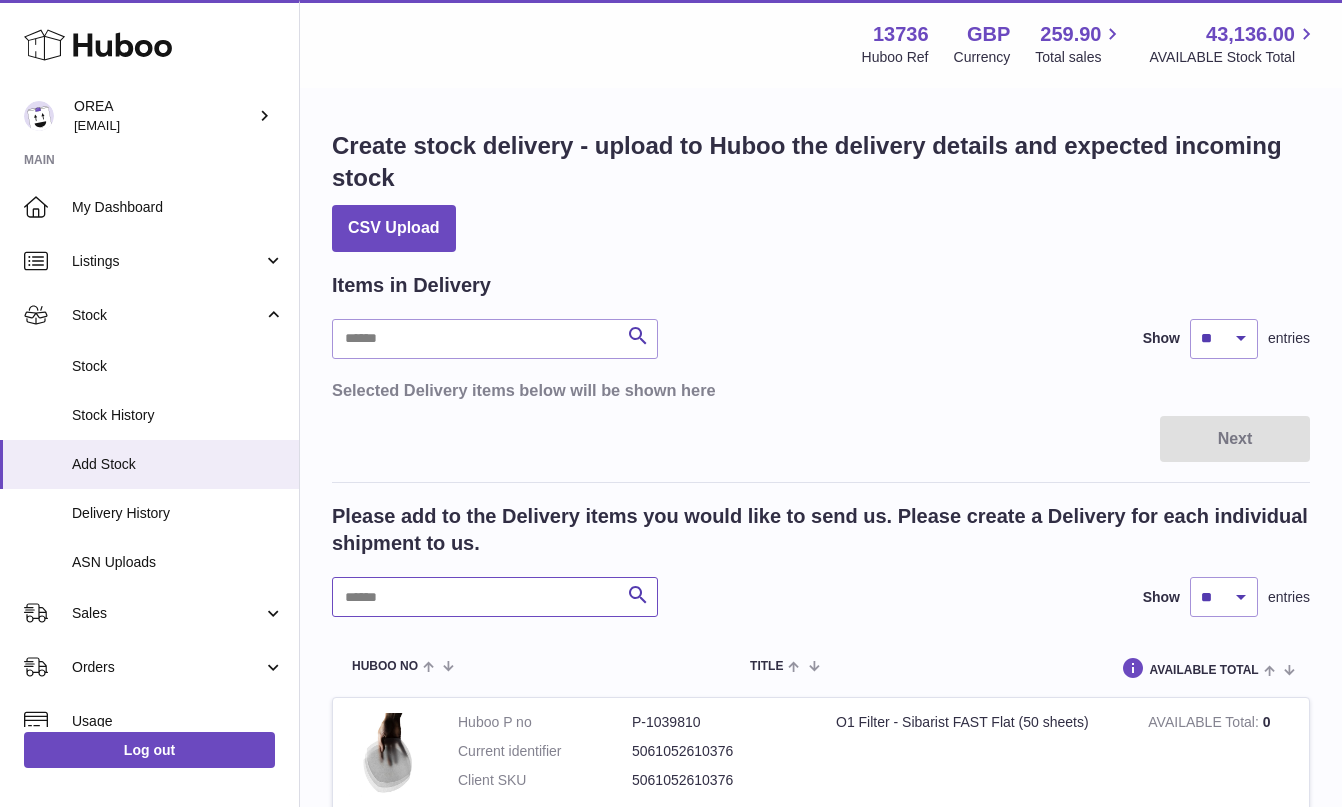 click at bounding box center (495, 597) 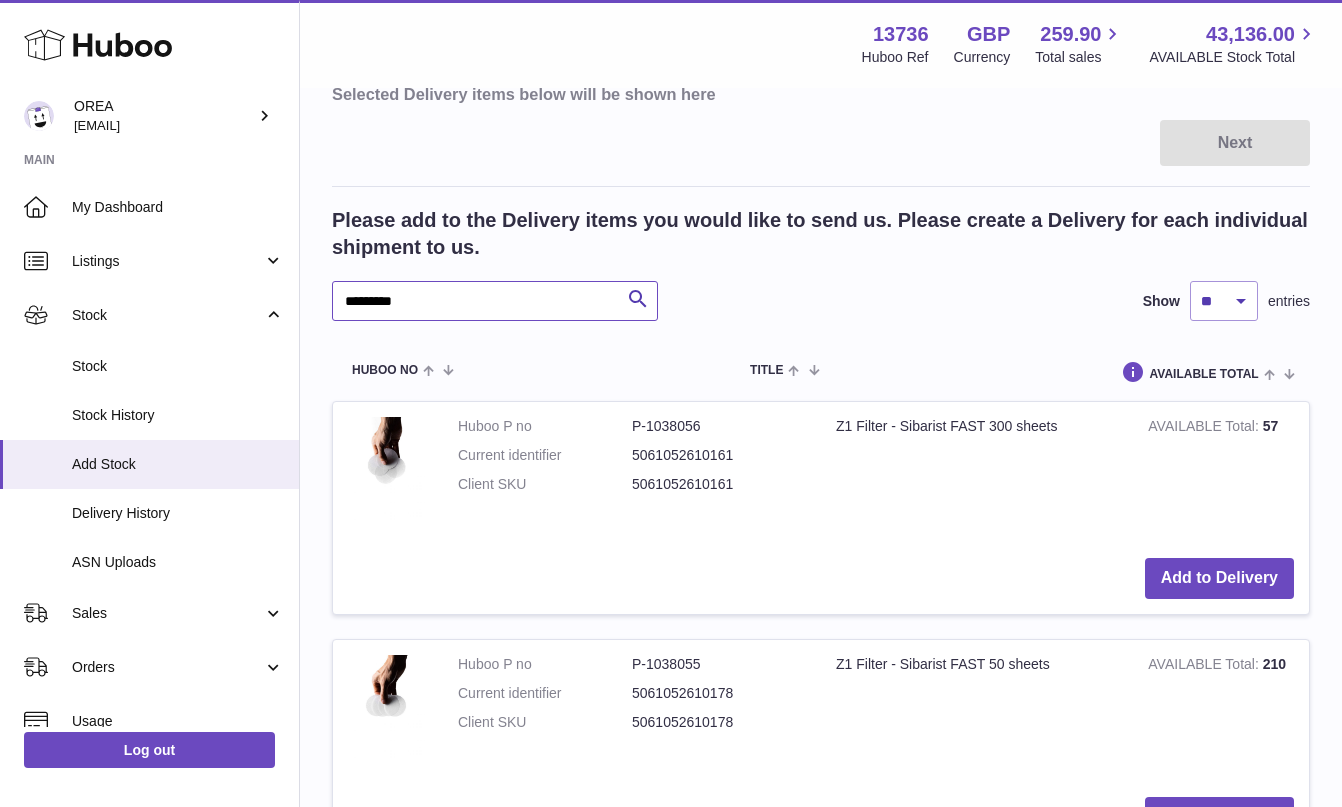 scroll, scrollTop: 340, scrollLeft: 0, axis: vertical 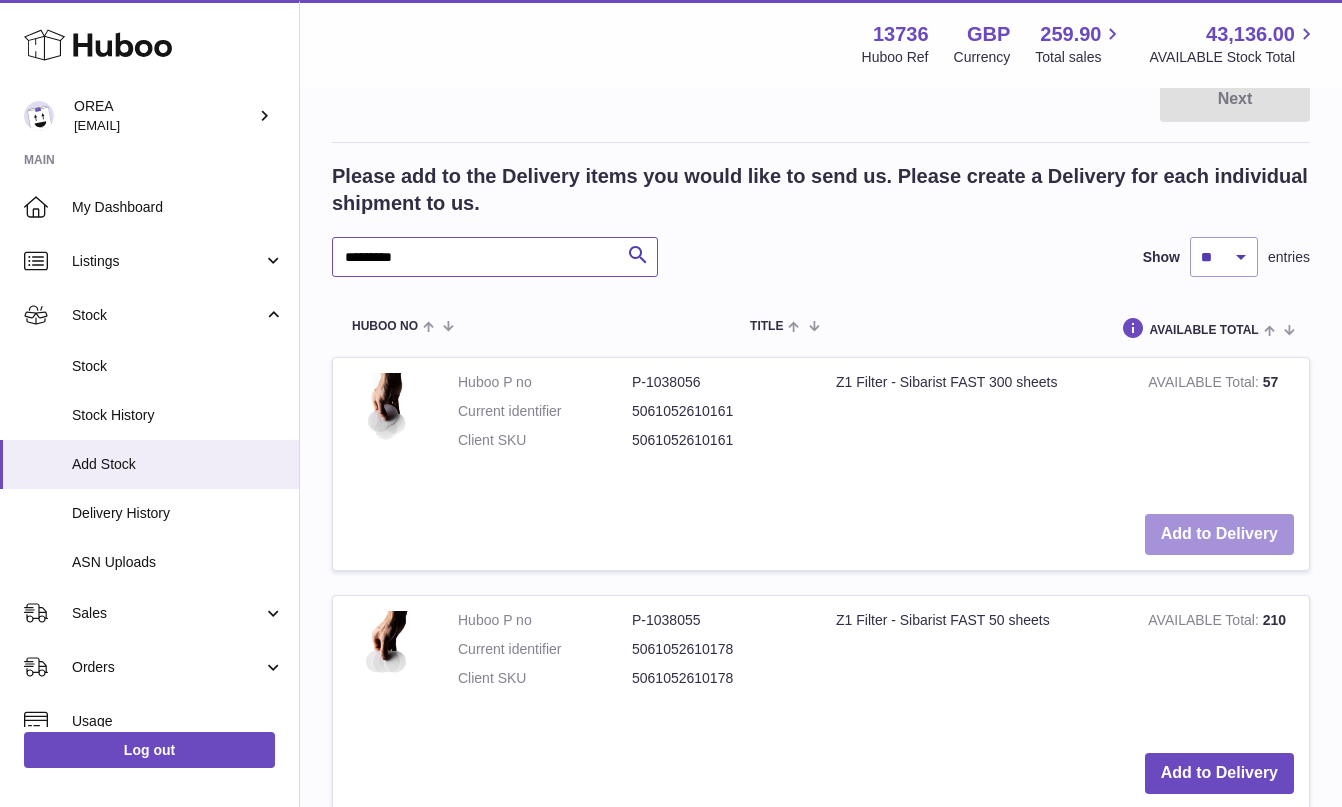 type on "*********" 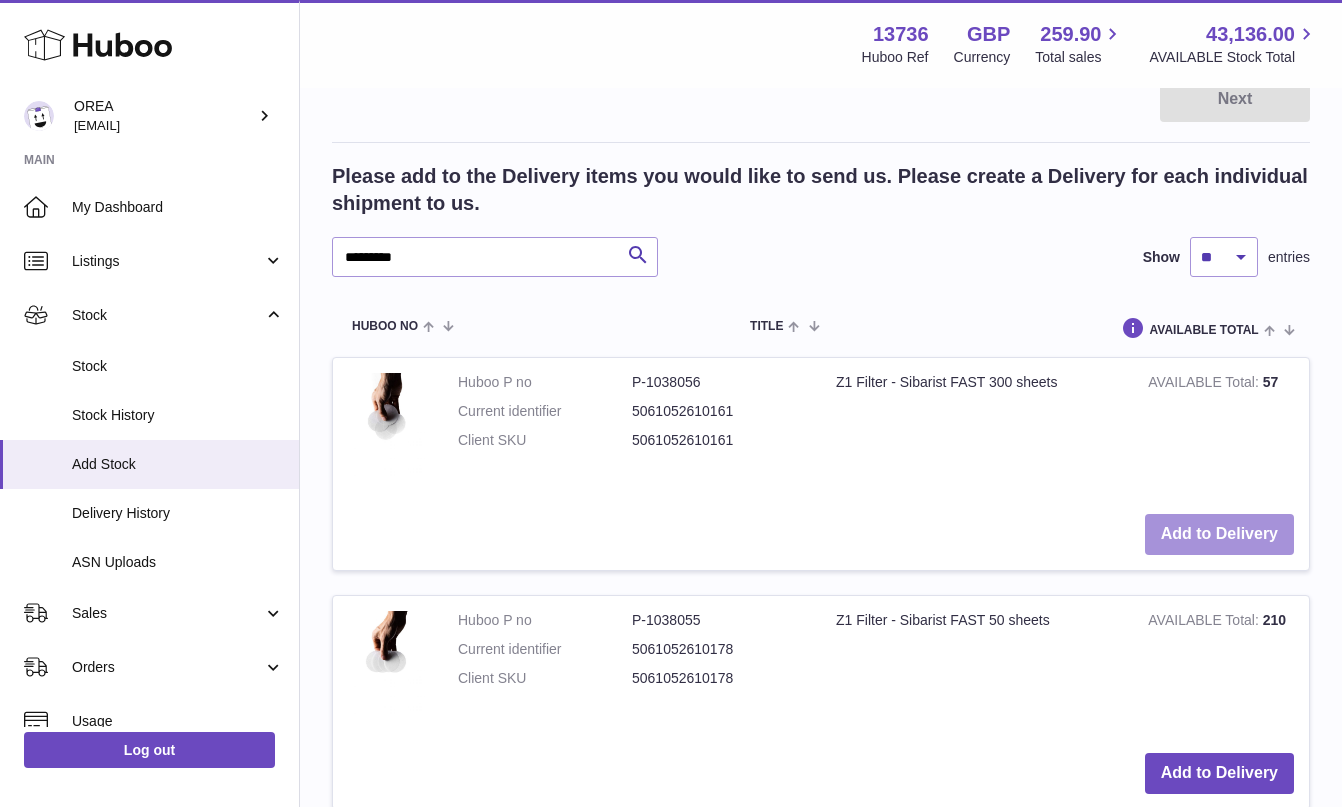 click on "Add to Delivery" at bounding box center (1219, 534) 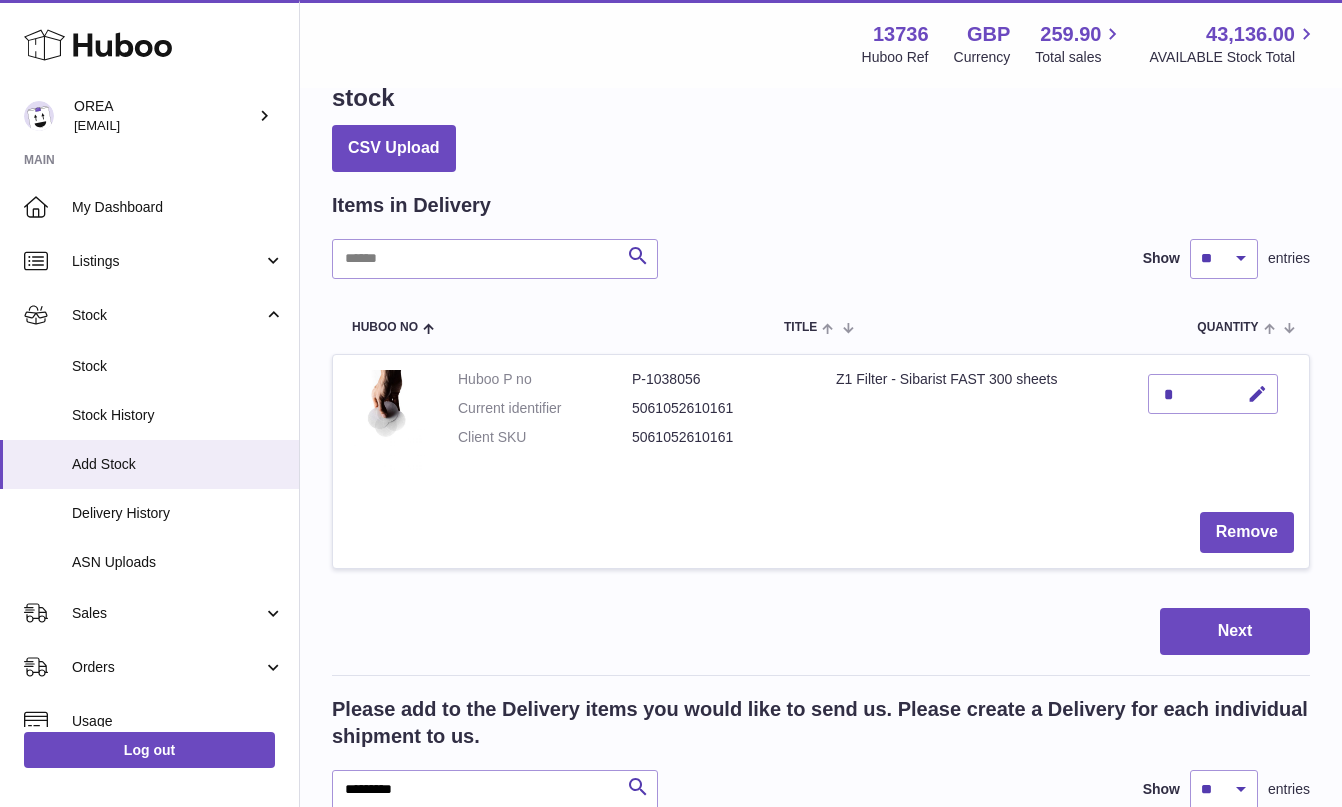 scroll, scrollTop: 0, scrollLeft: 0, axis: both 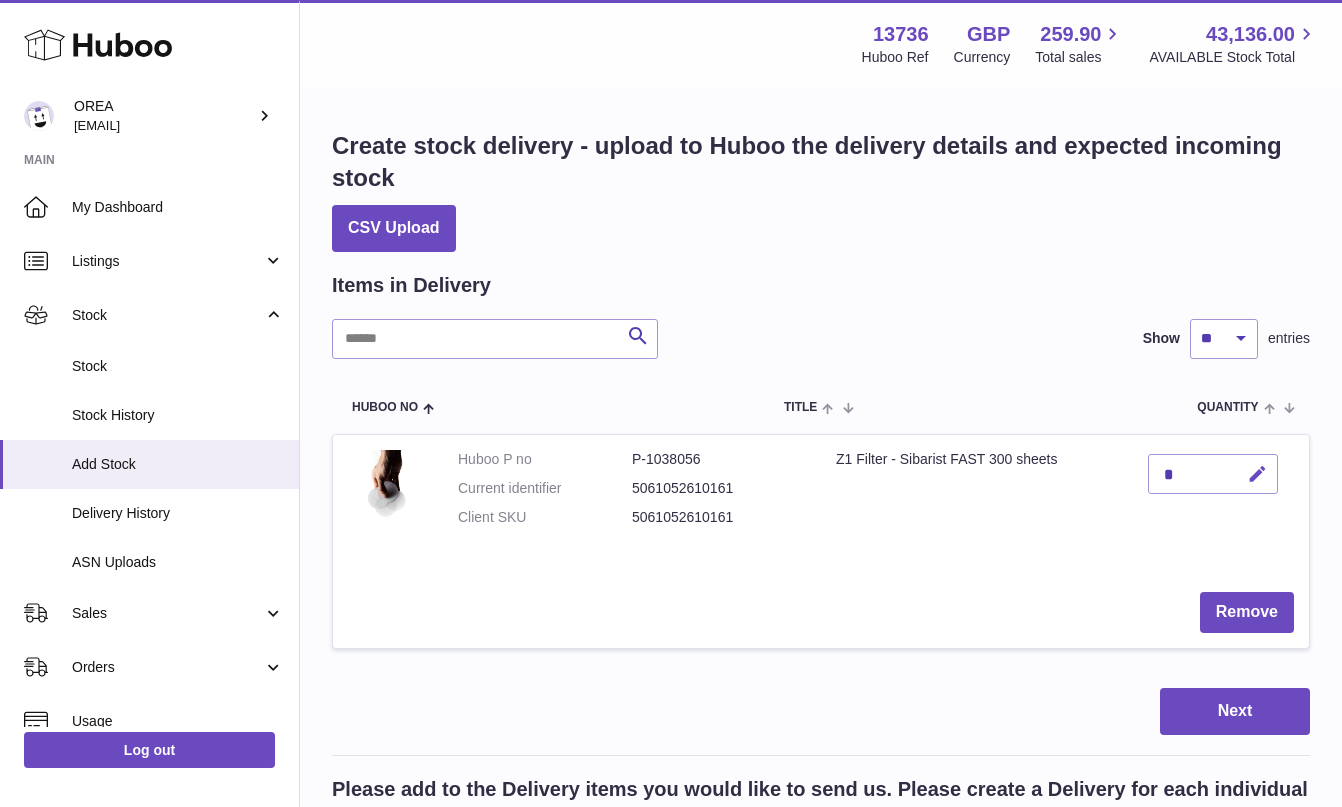 click at bounding box center (1257, 474) 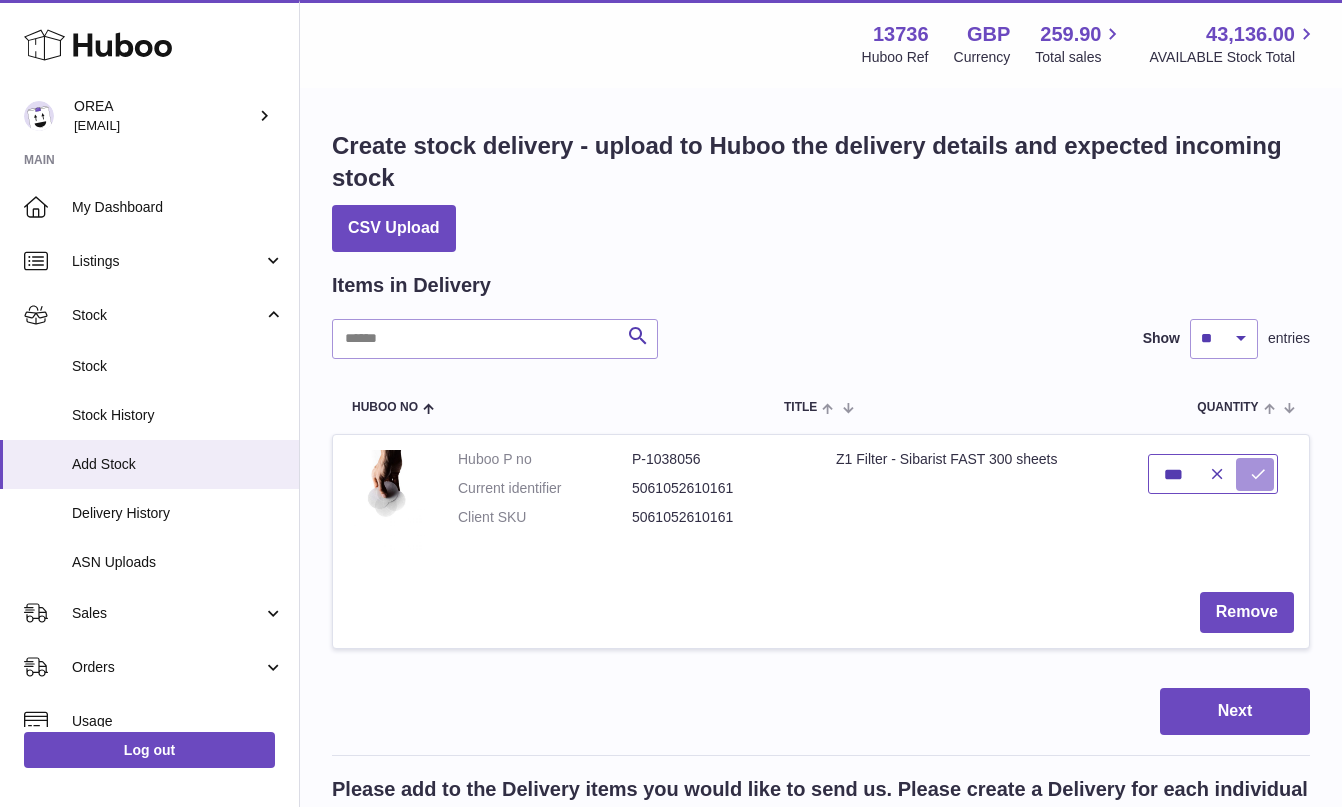 type on "***" 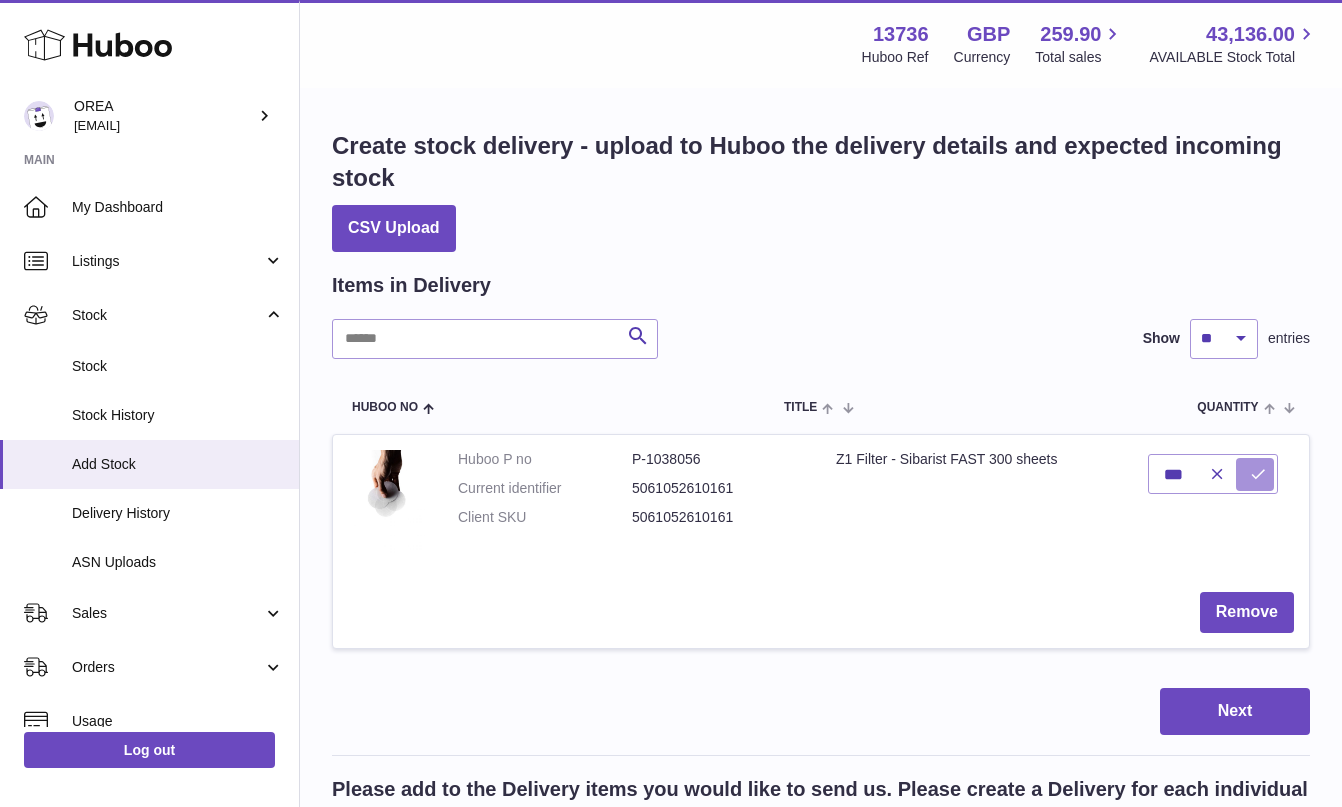 click at bounding box center (1258, 474) 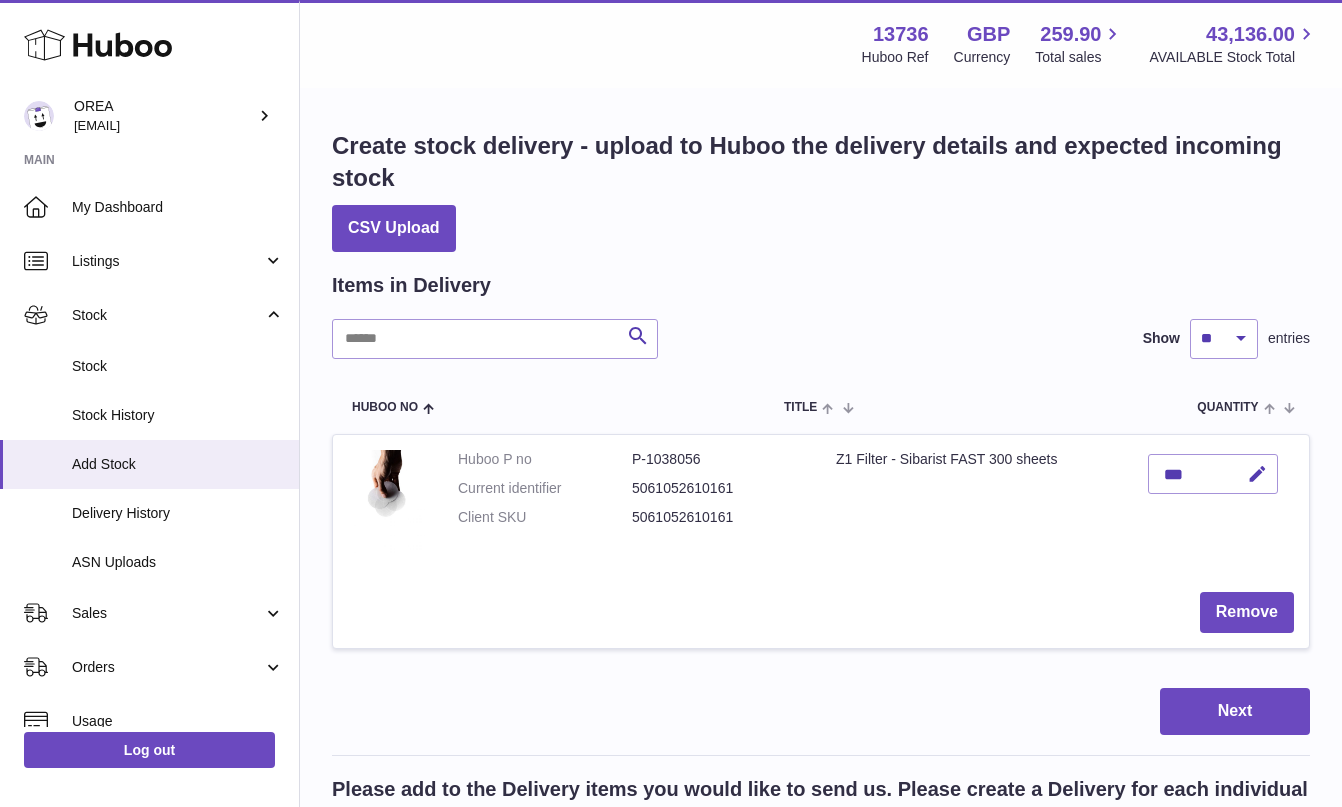 click on "Huboo P no   P-1038056   Current identifier   5061052610161   Client SKU   5061052610161" at bounding box center [632, 506] 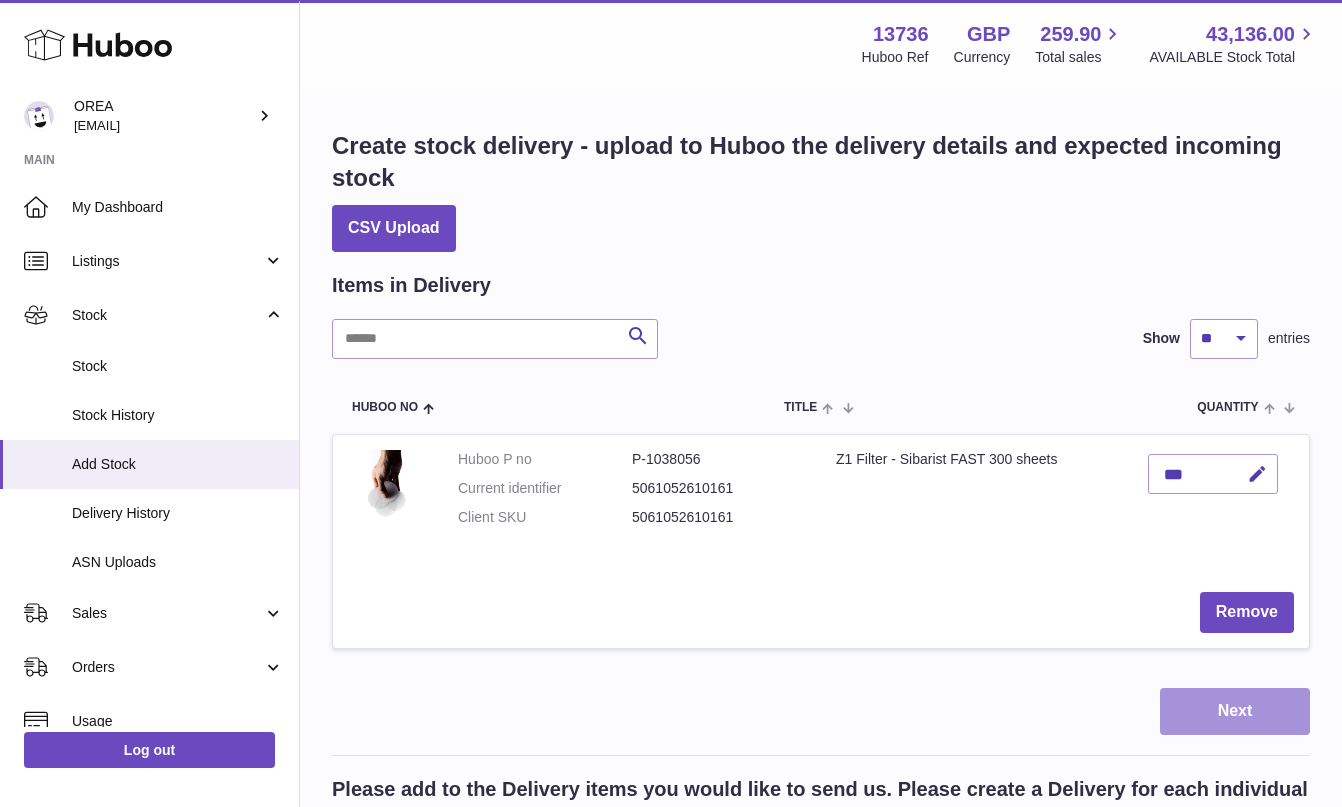 click on "Next" at bounding box center (1235, 711) 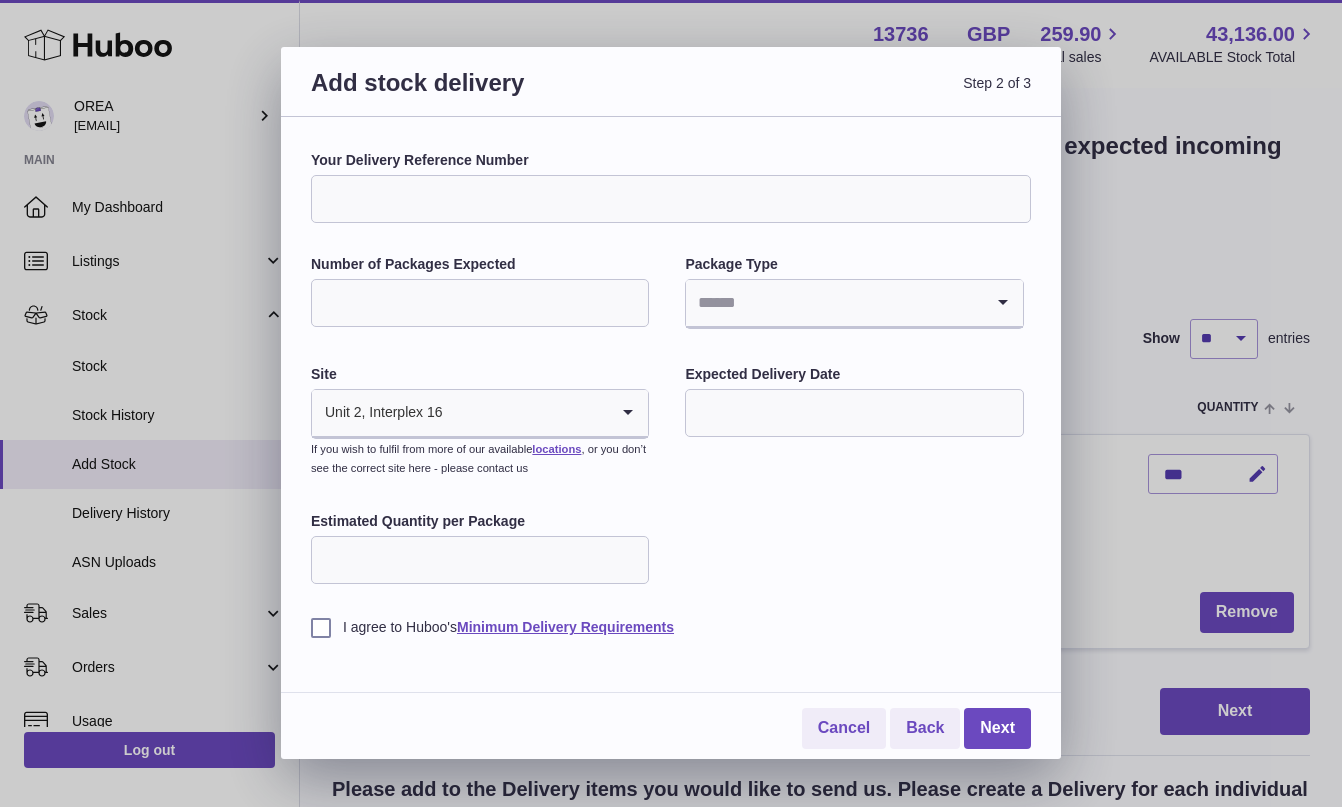 click on "Your Delivery Reference Number" at bounding box center (671, 199) 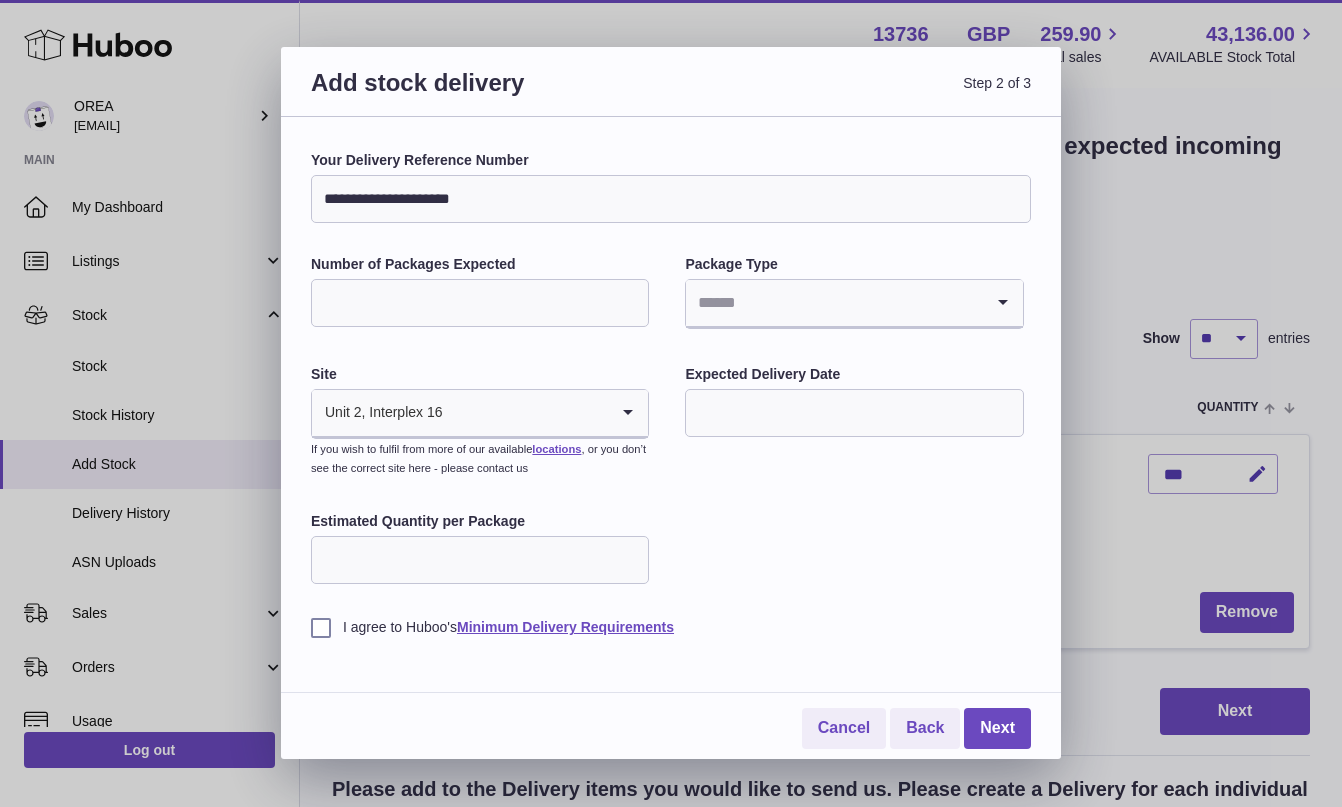 type on "**********" 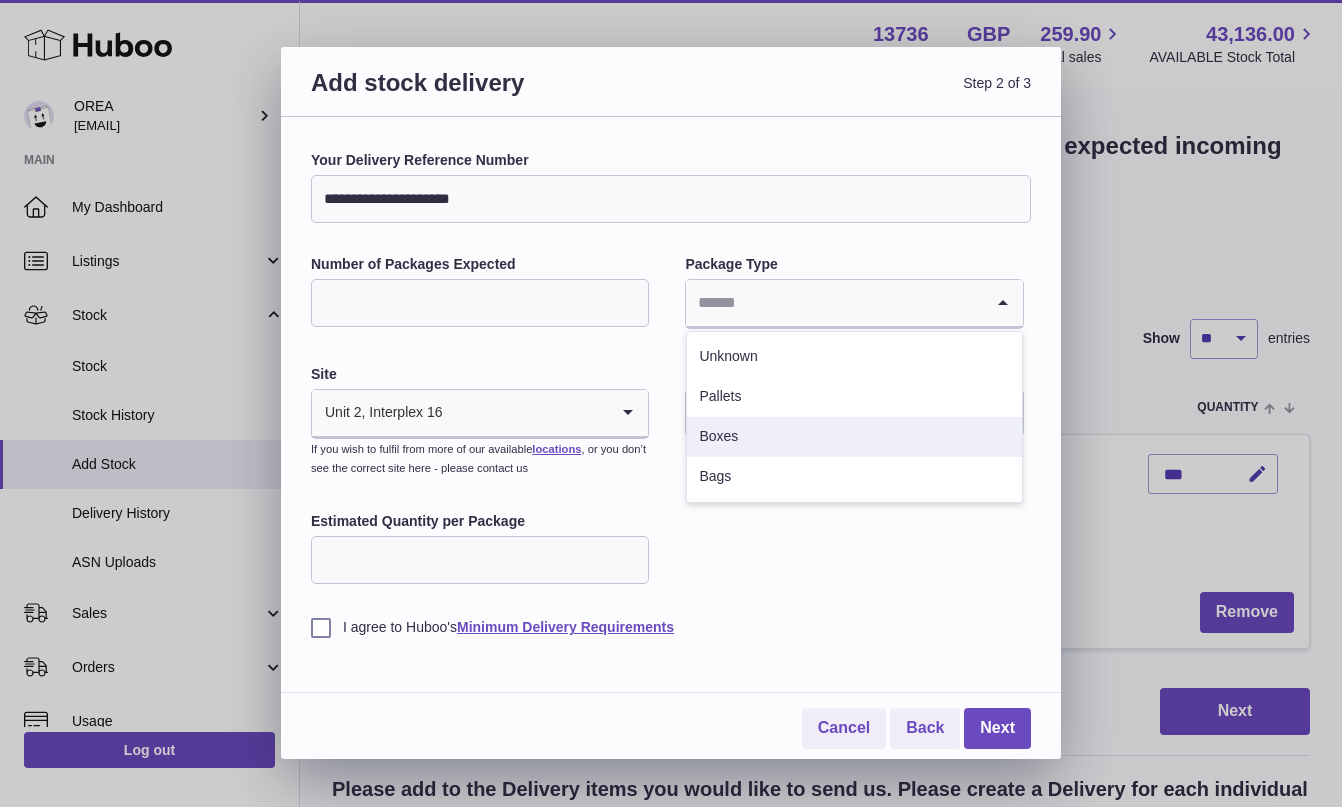 click on "Boxes" at bounding box center [854, 437] 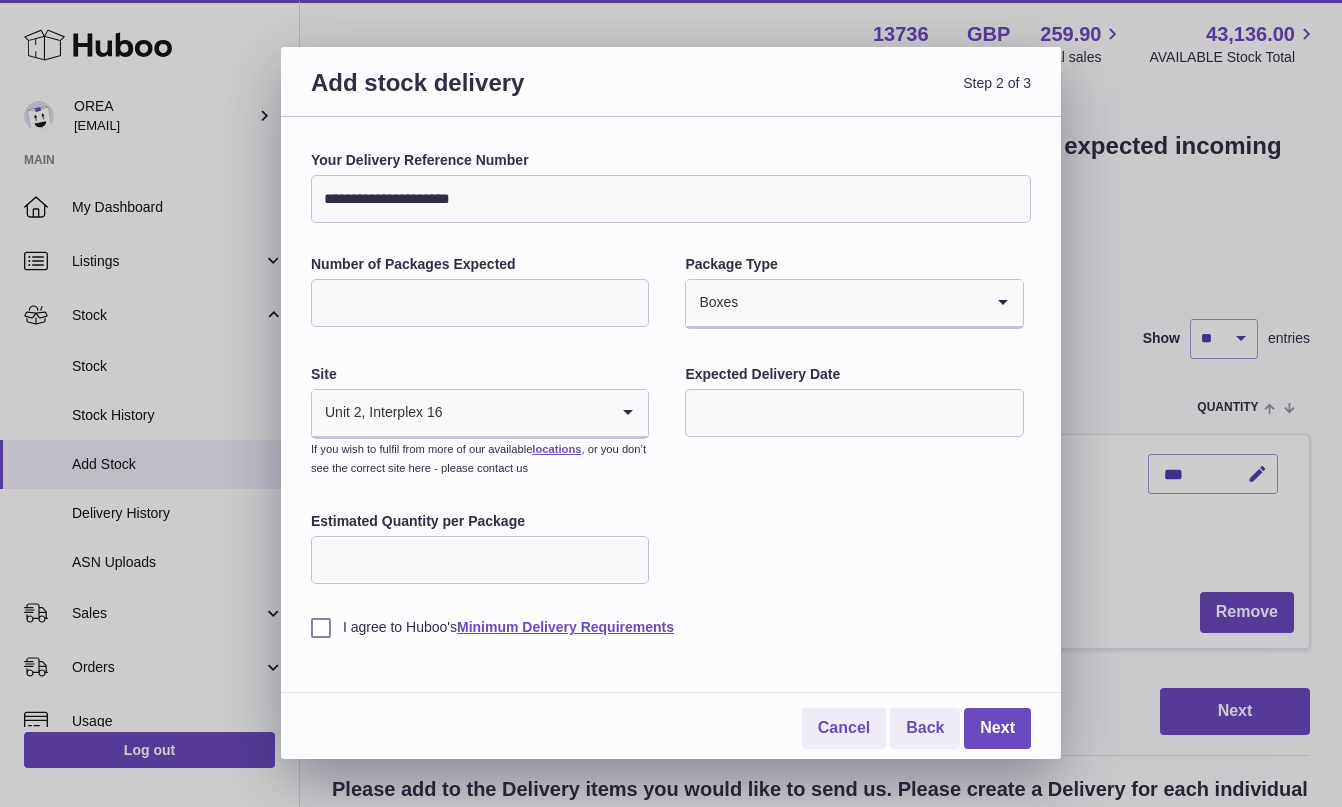 click at bounding box center [854, 413] 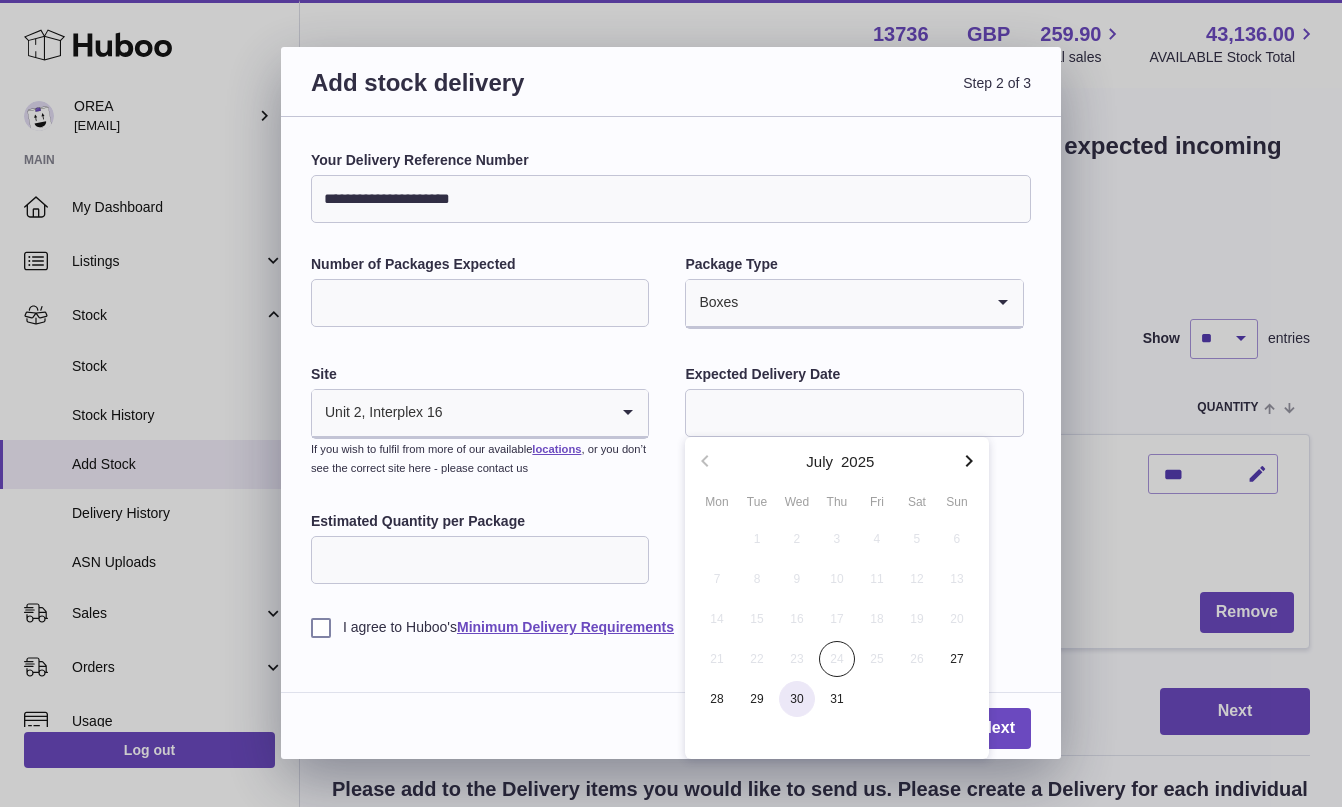 click on "30" at bounding box center (797, 699) 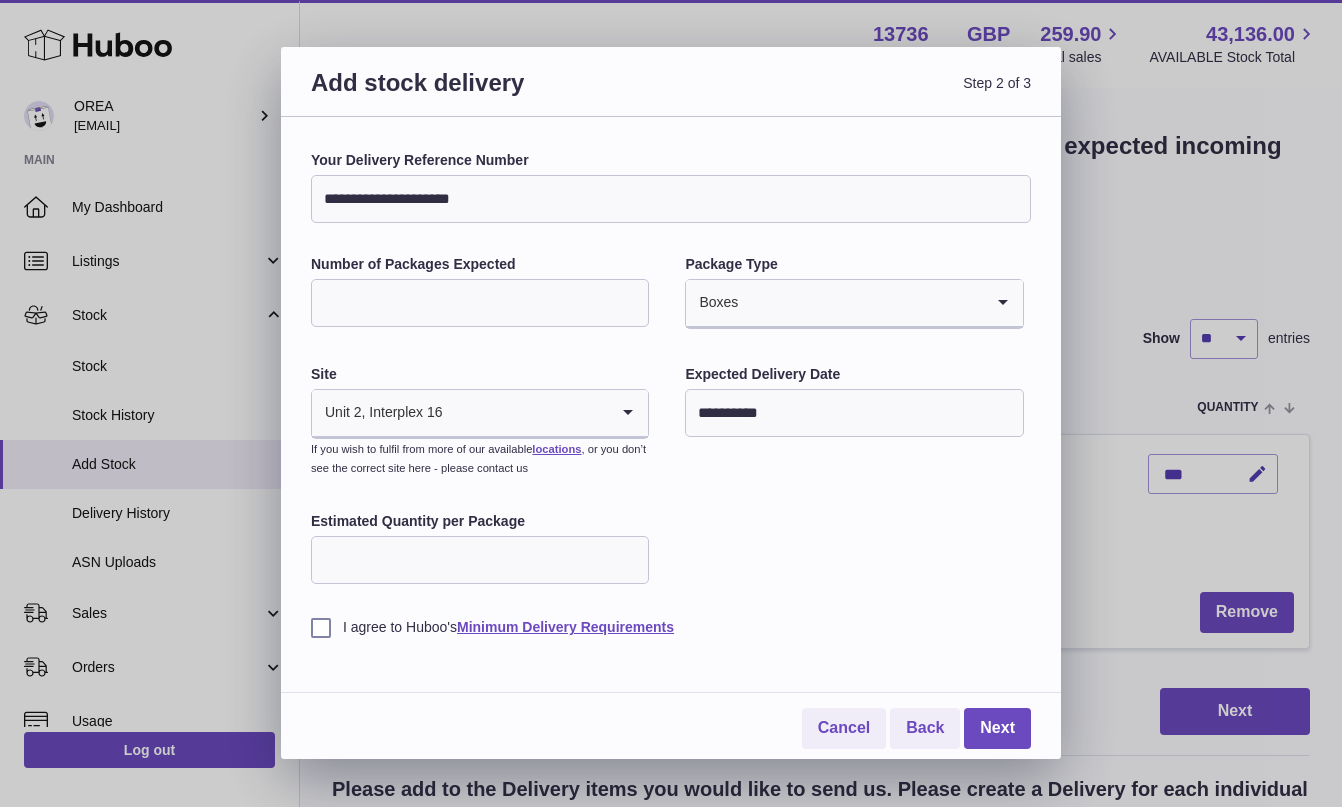 click on "Estimated Quantity per Package" at bounding box center [480, 560] 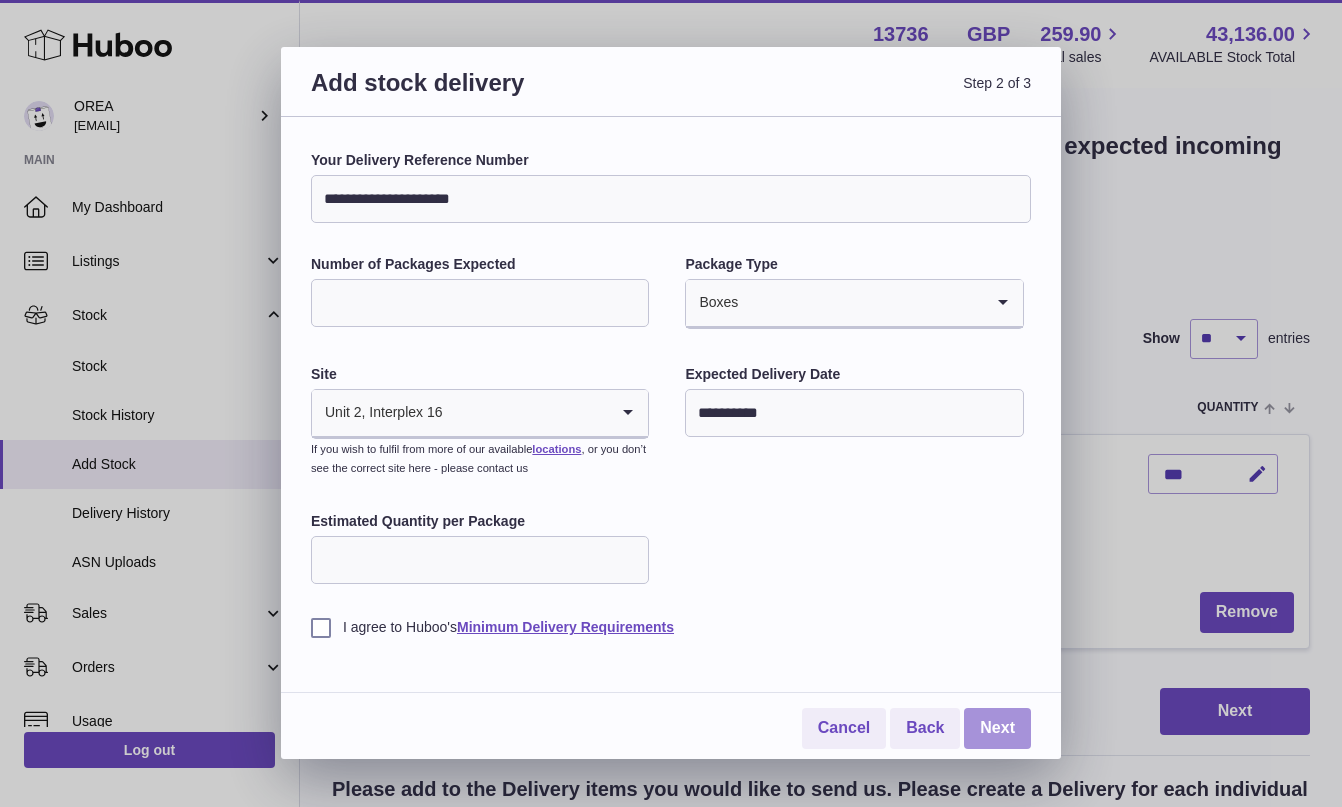 click on "Next" at bounding box center [997, 728] 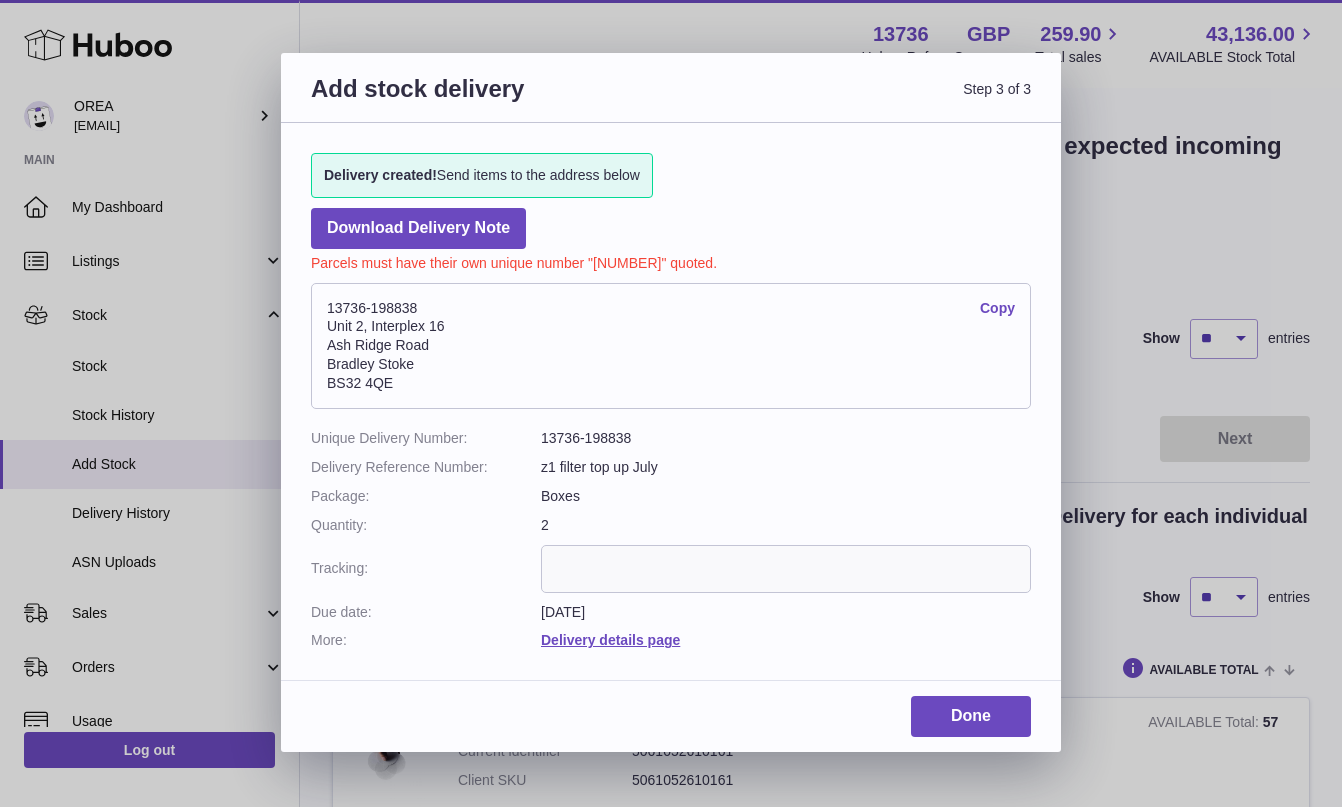 click on "Copy" at bounding box center (997, 308) 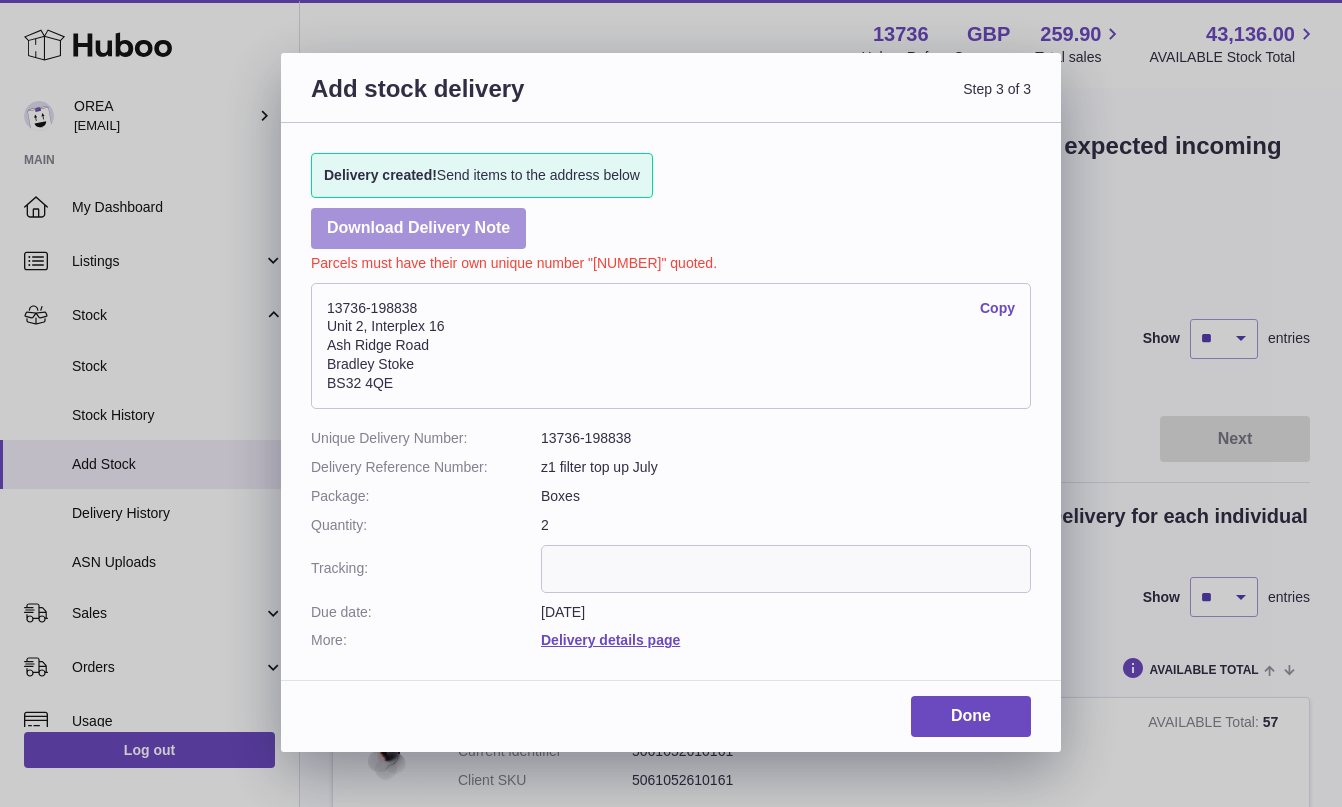 click on "Download Delivery Note" at bounding box center [418, 228] 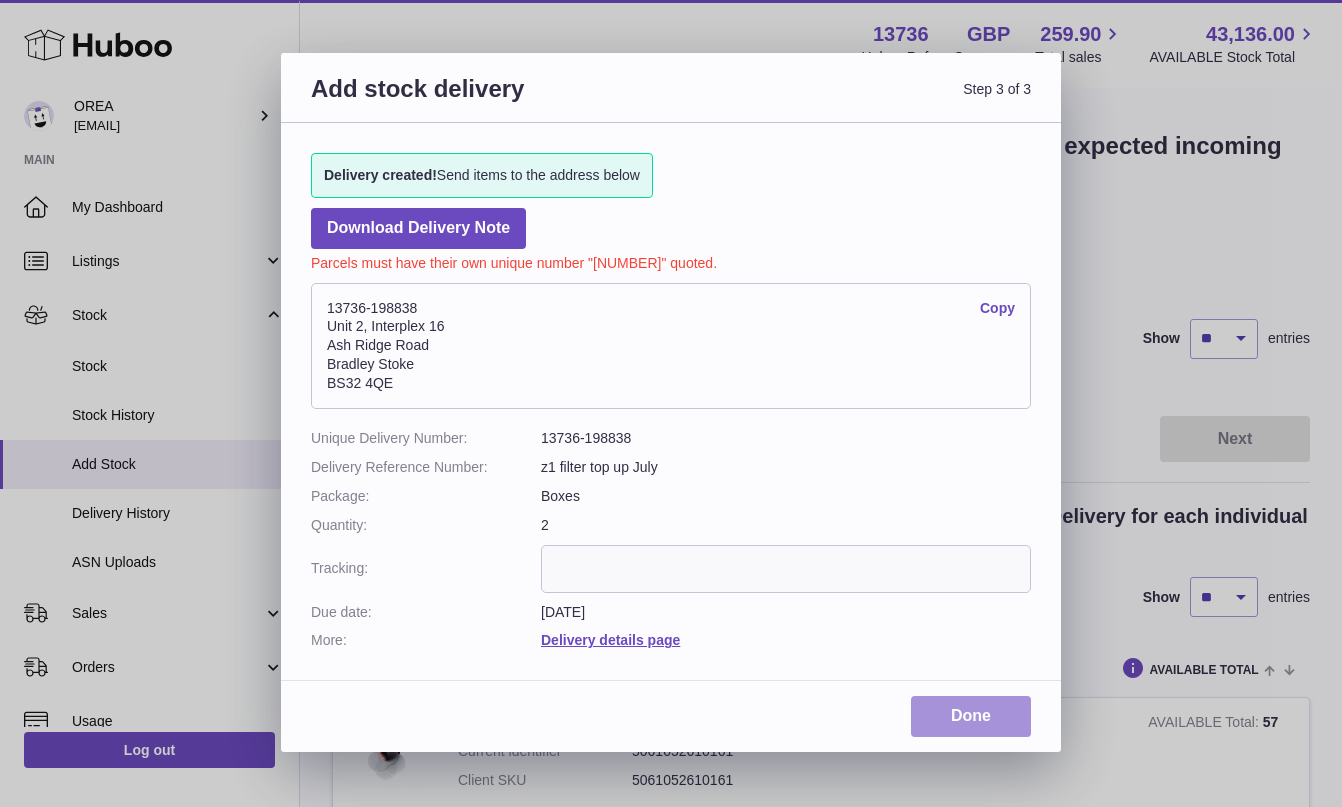 click on "Done" at bounding box center [971, 716] 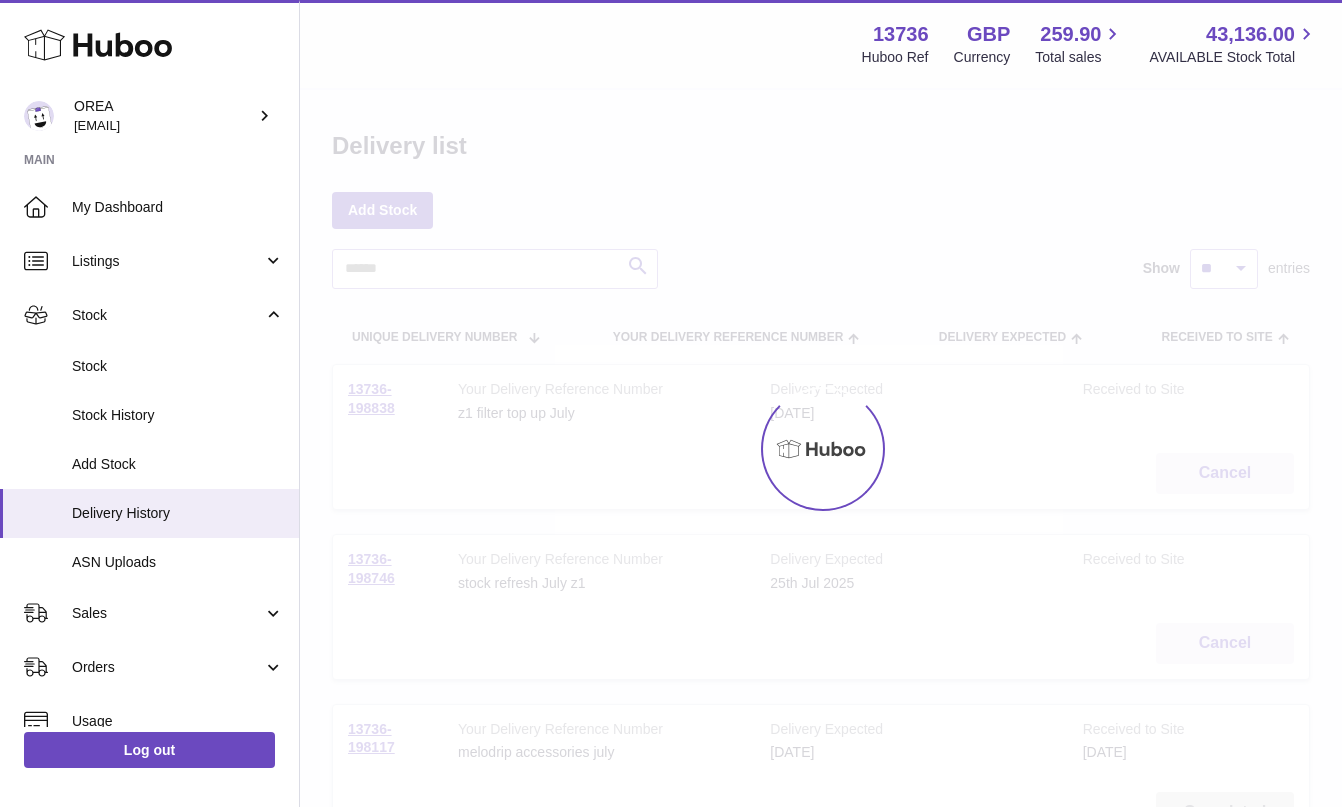 scroll, scrollTop: 0, scrollLeft: 0, axis: both 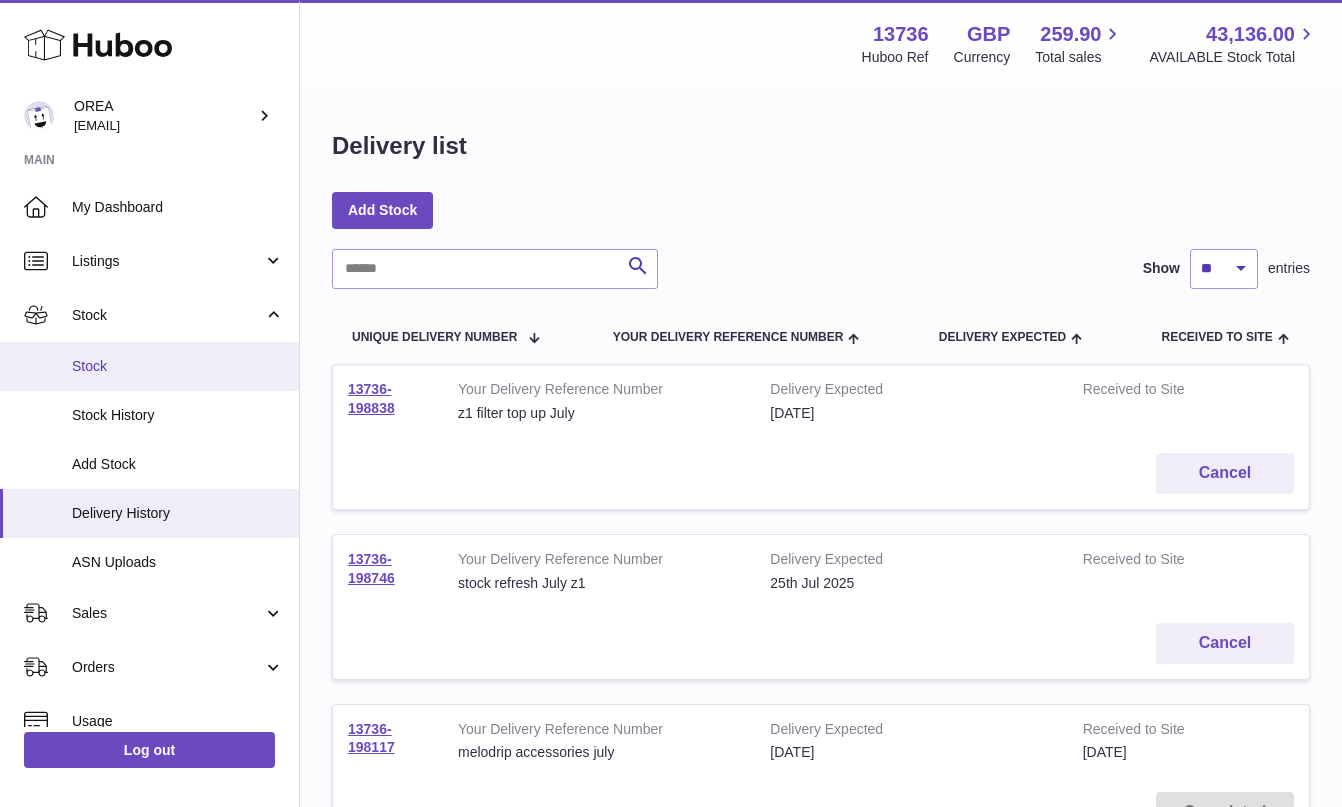 click on "Stock" at bounding box center (178, 366) 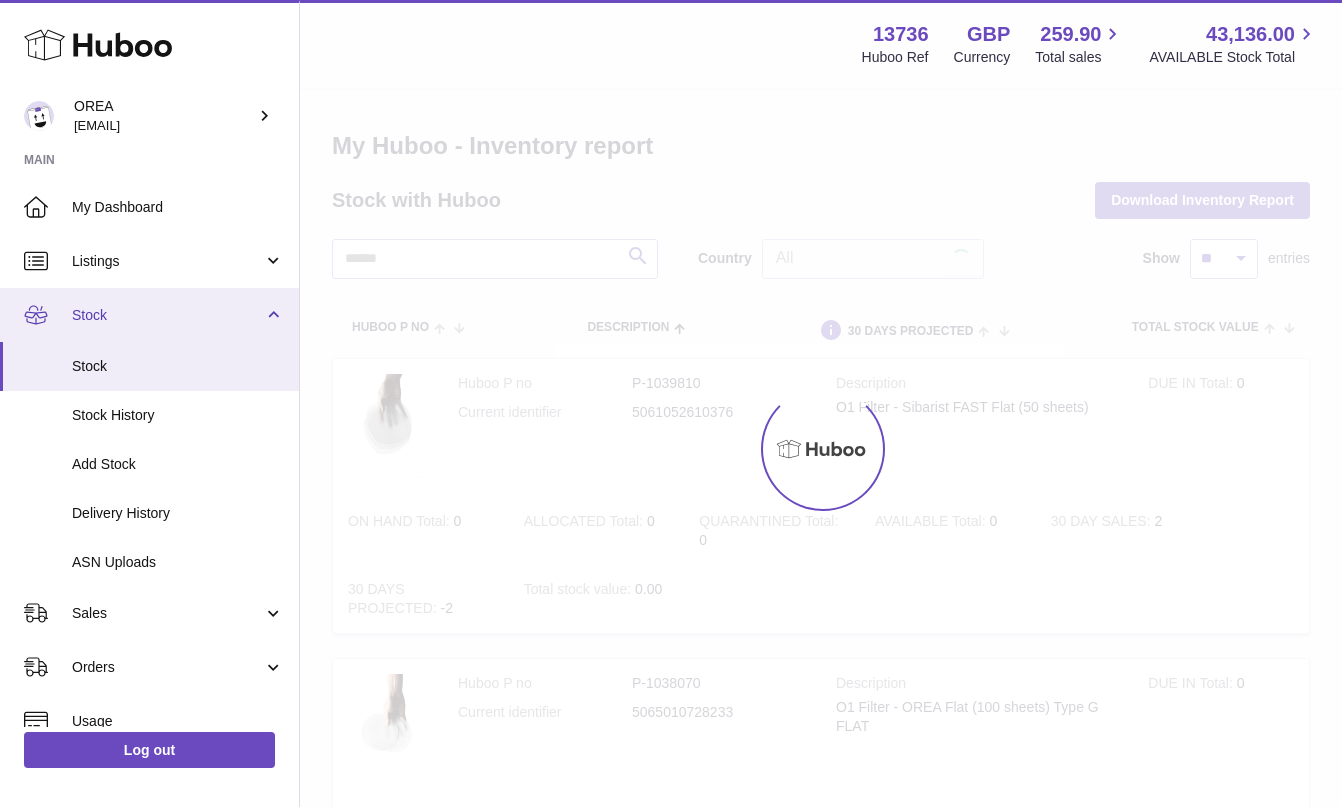 scroll, scrollTop: 0, scrollLeft: 0, axis: both 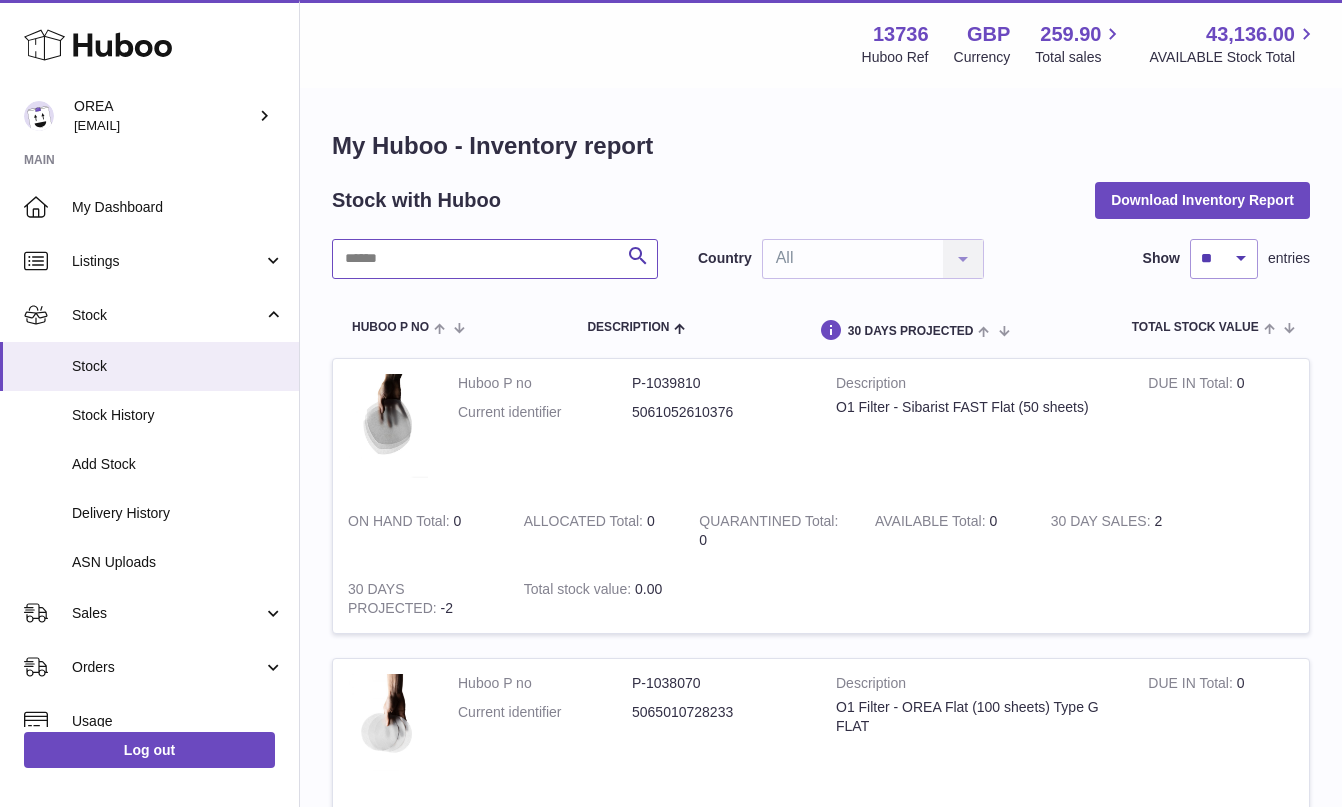 click at bounding box center [495, 259] 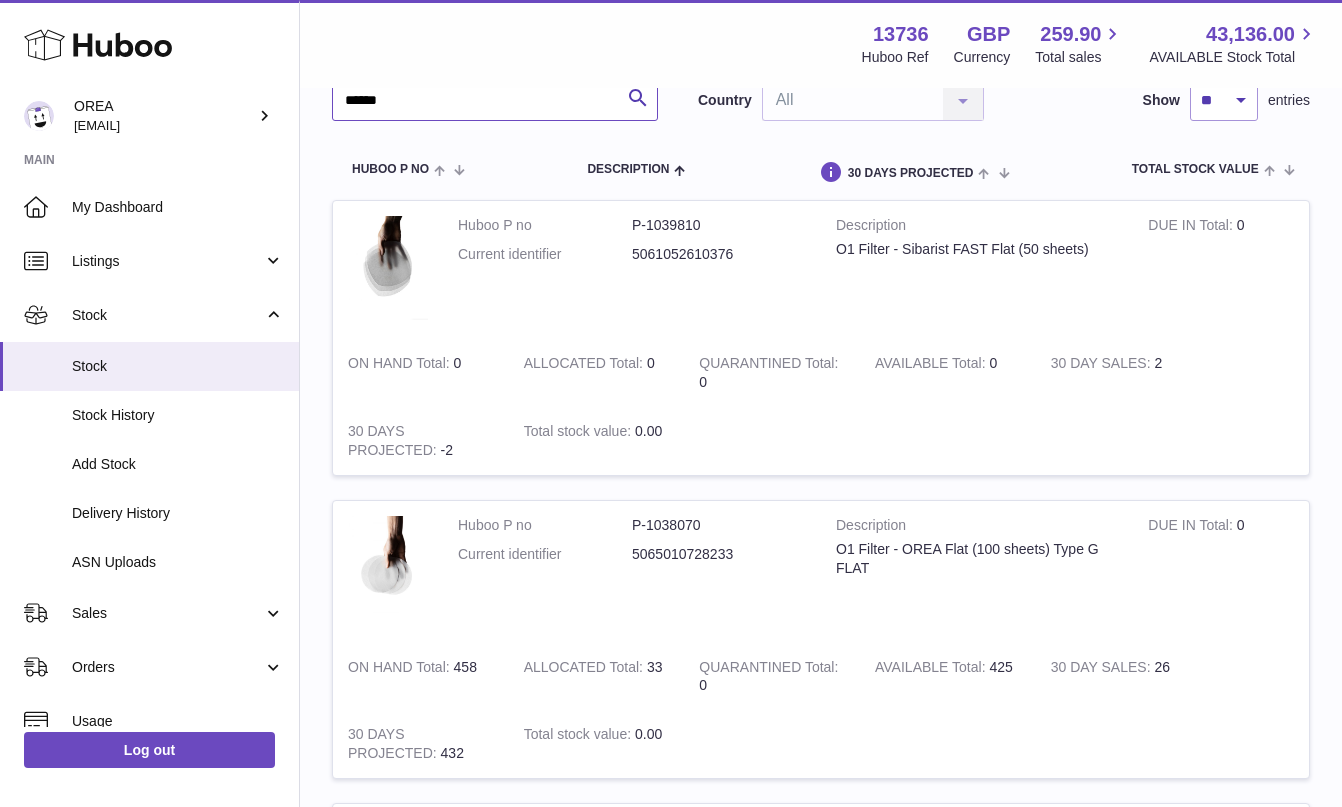 scroll, scrollTop: 164, scrollLeft: 0, axis: vertical 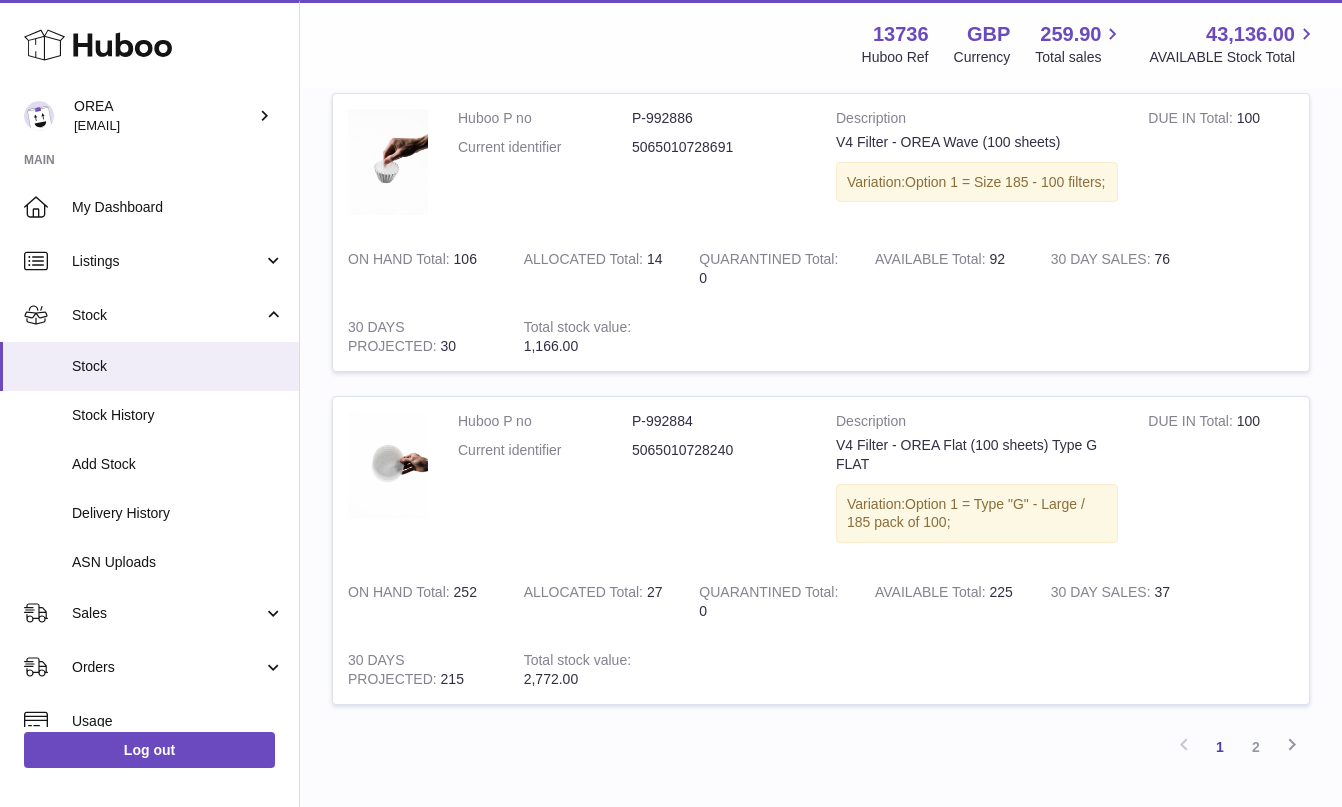 drag, startPoint x: 481, startPoint y: 603, endPoint x: 341, endPoint y: 605, distance: 140.01428 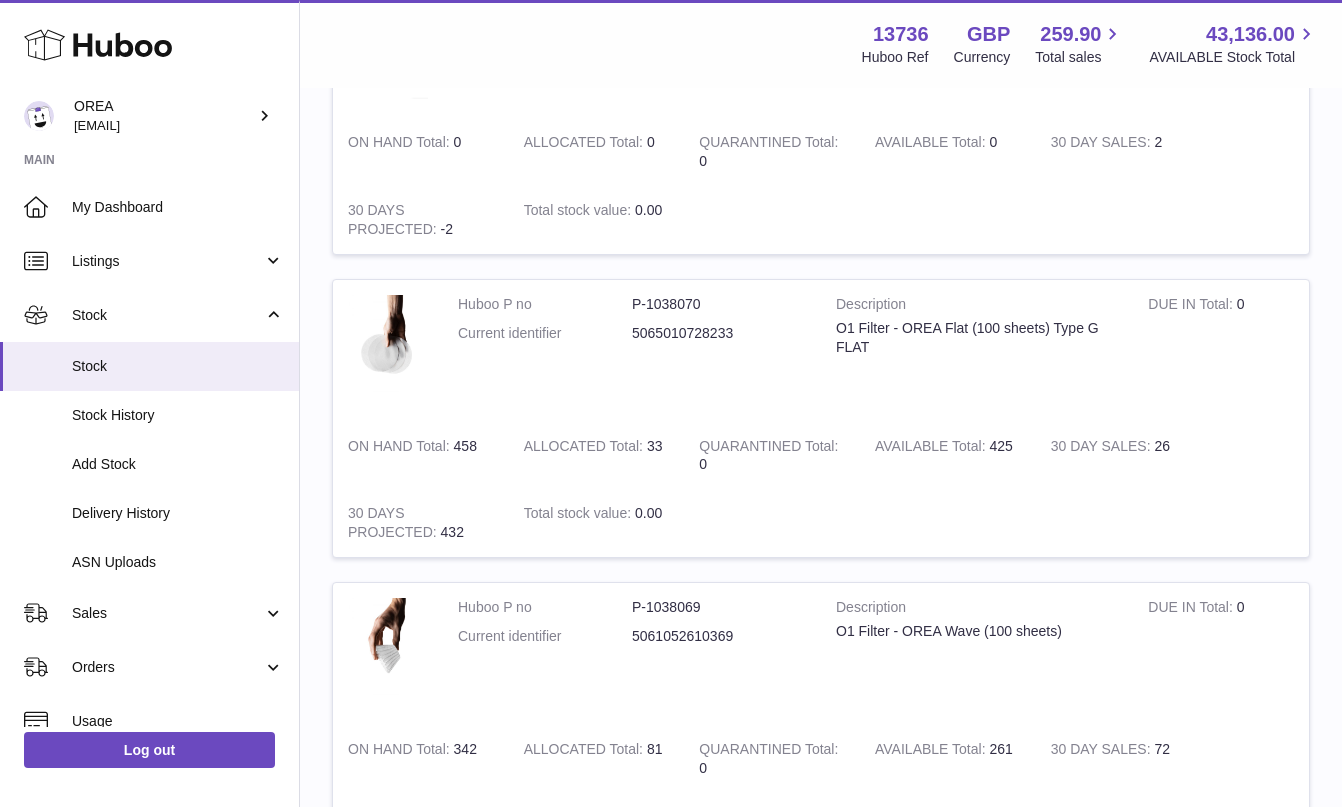 scroll, scrollTop: 0, scrollLeft: 0, axis: both 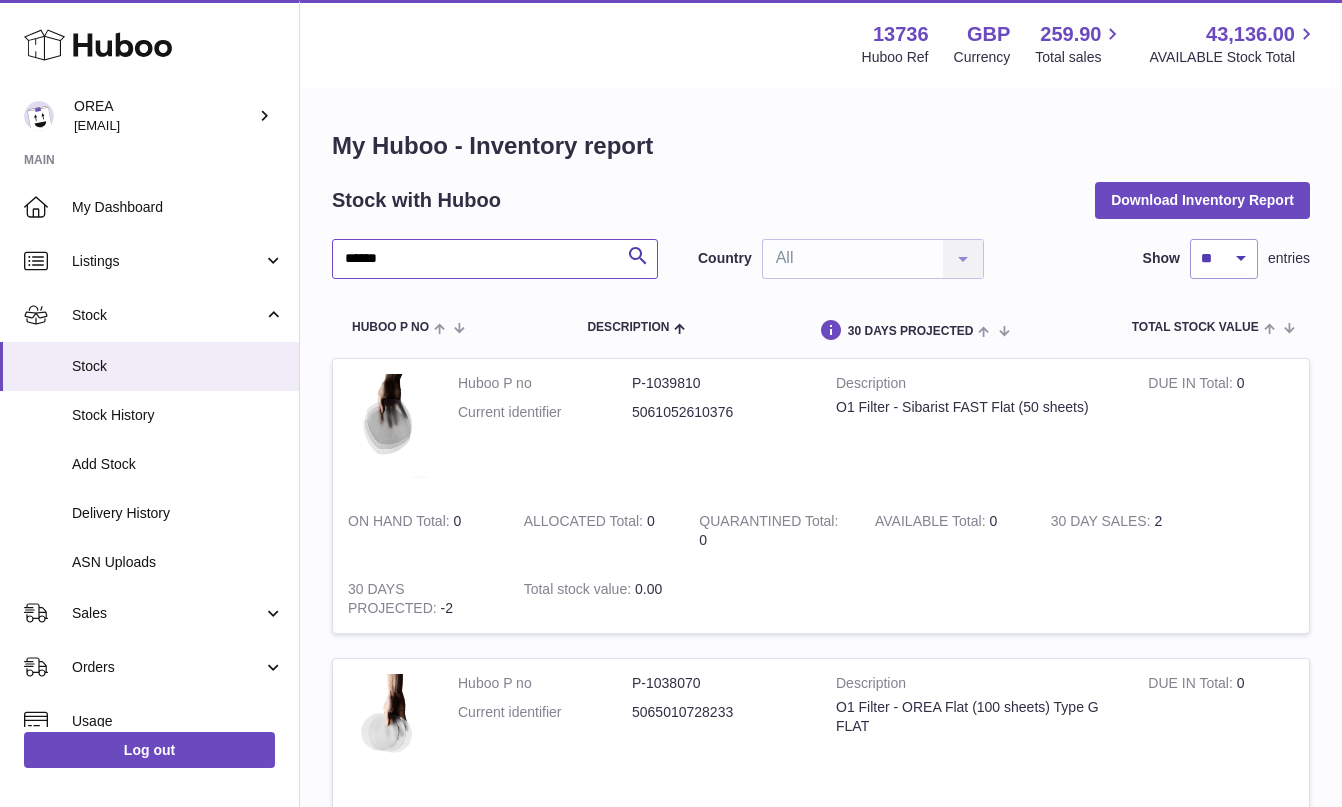 click on "******" at bounding box center [495, 259] 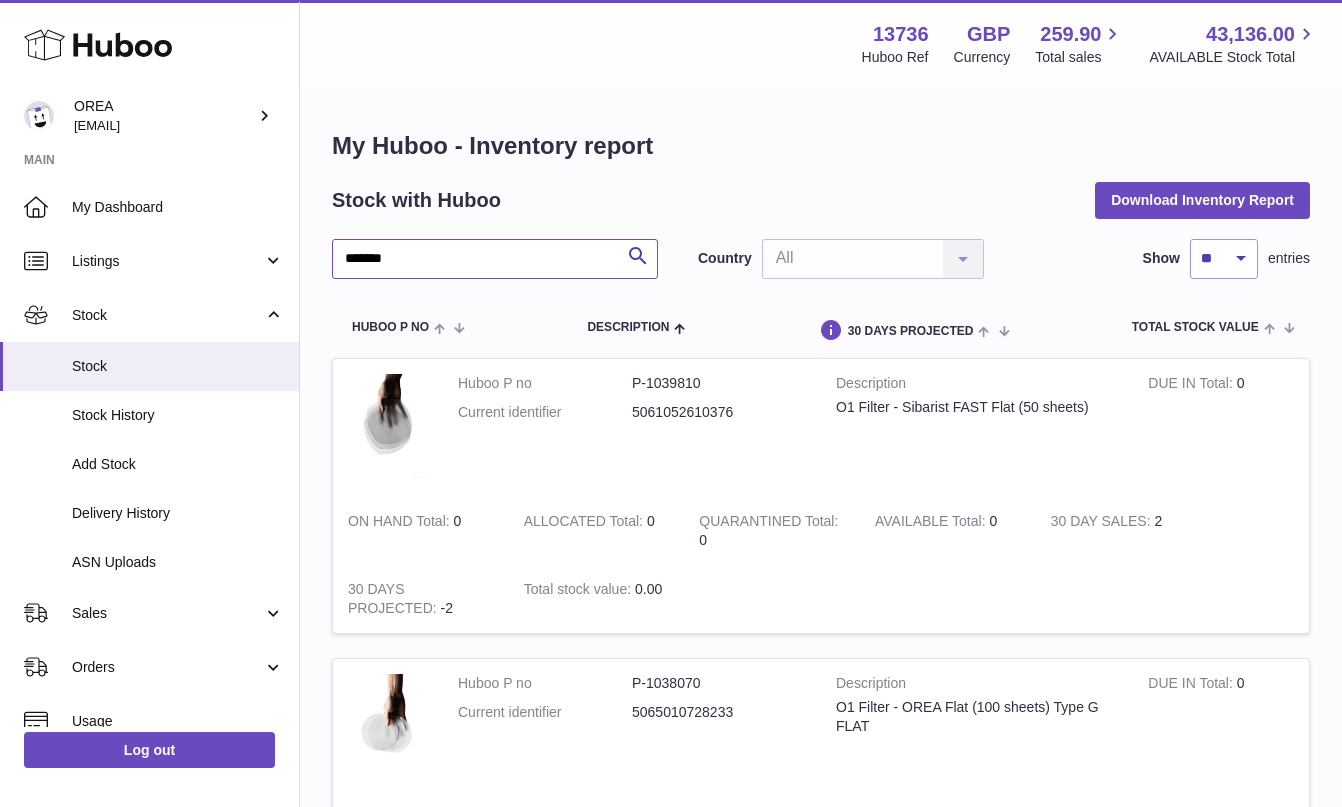type on "*******" 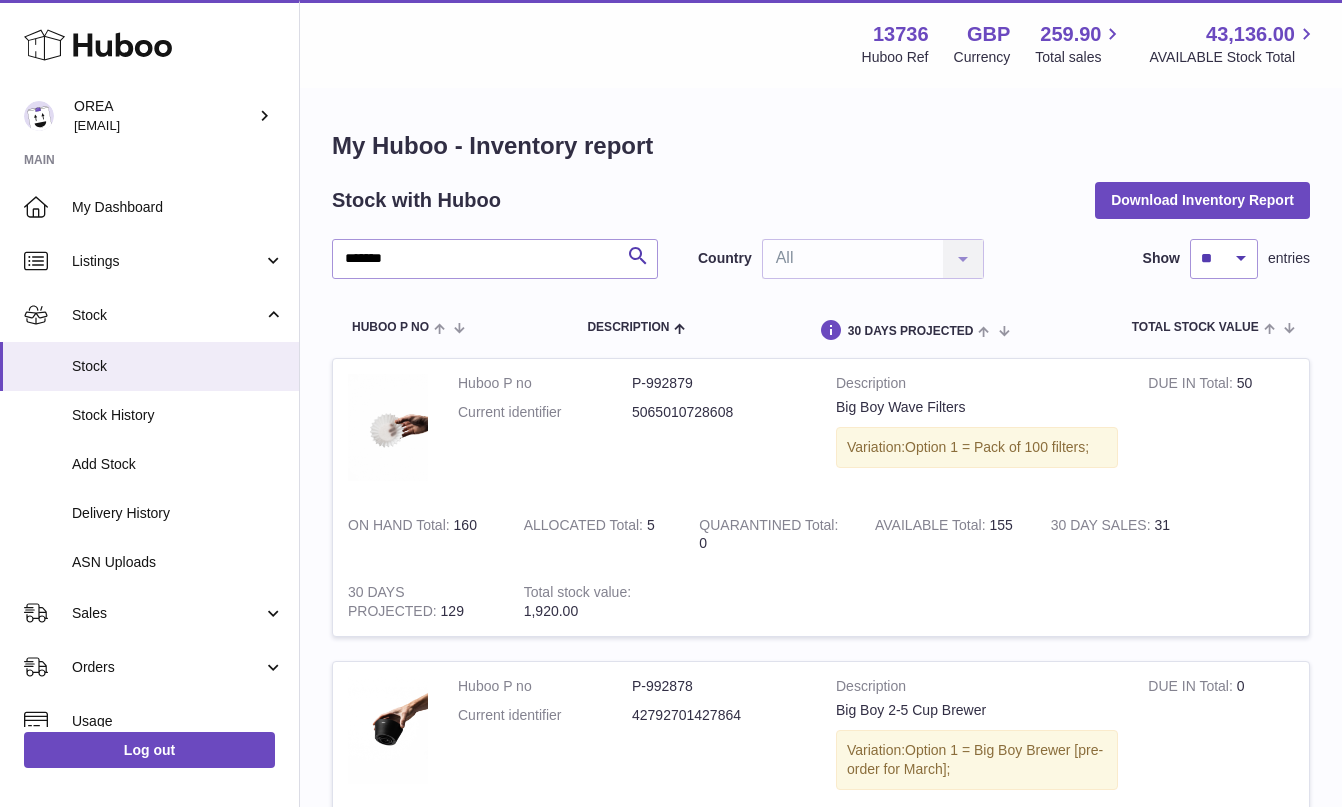 drag, startPoint x: 480, startPoint y: 527, endPoint x: 351, endPoint y: 527, distance: 129 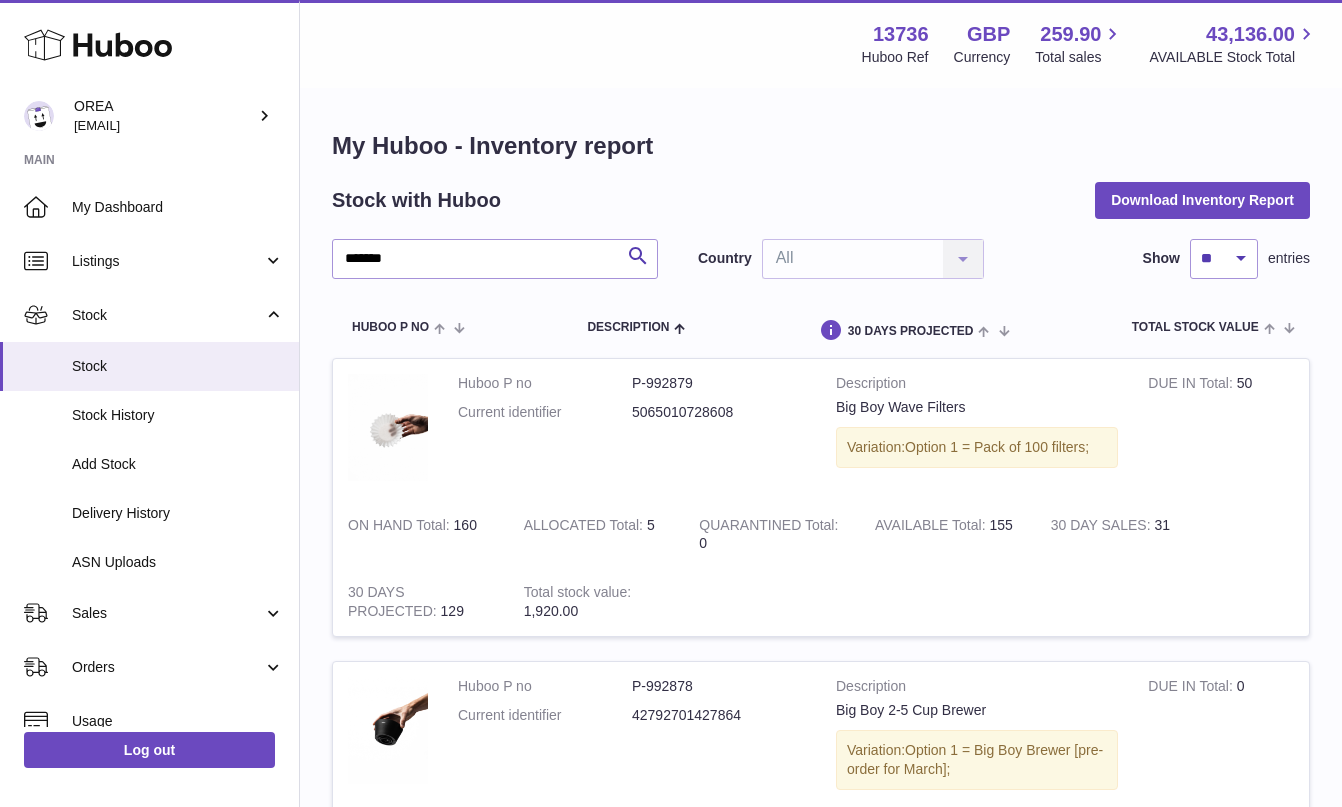 click on "ON HAND Total
160" at bounding box center [421, 535] 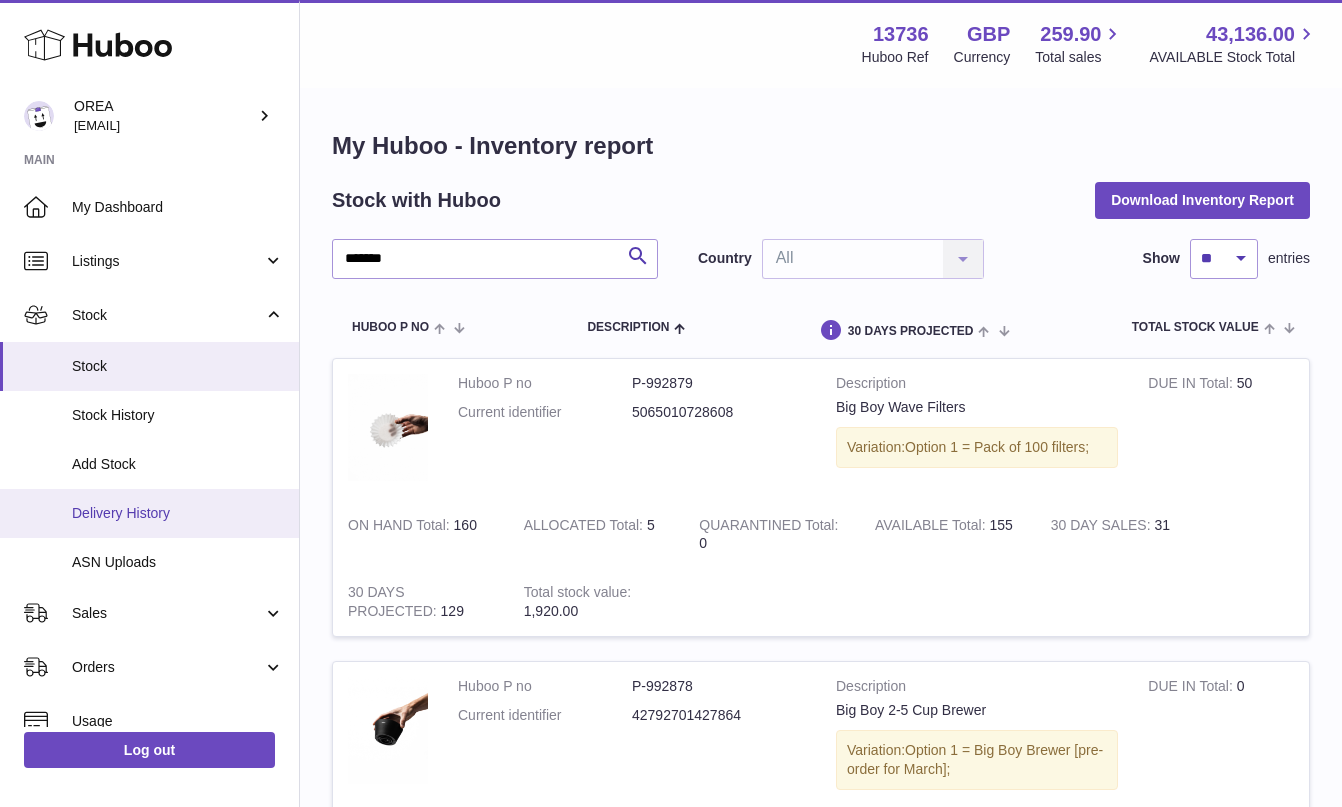 click on "Delivery History" at bounding box center [149, 513] 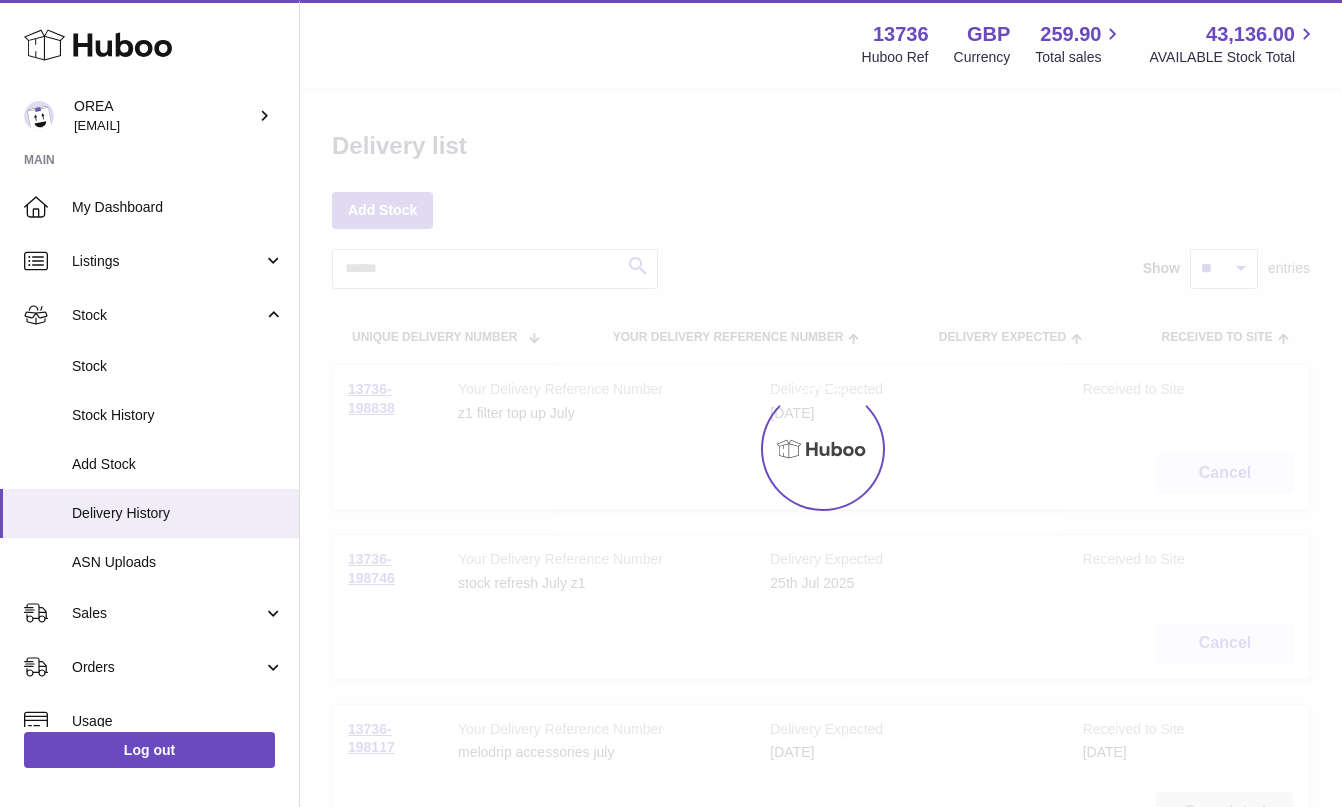 scroll, scrollTop: 0, scrollLeft: 0, axis: both 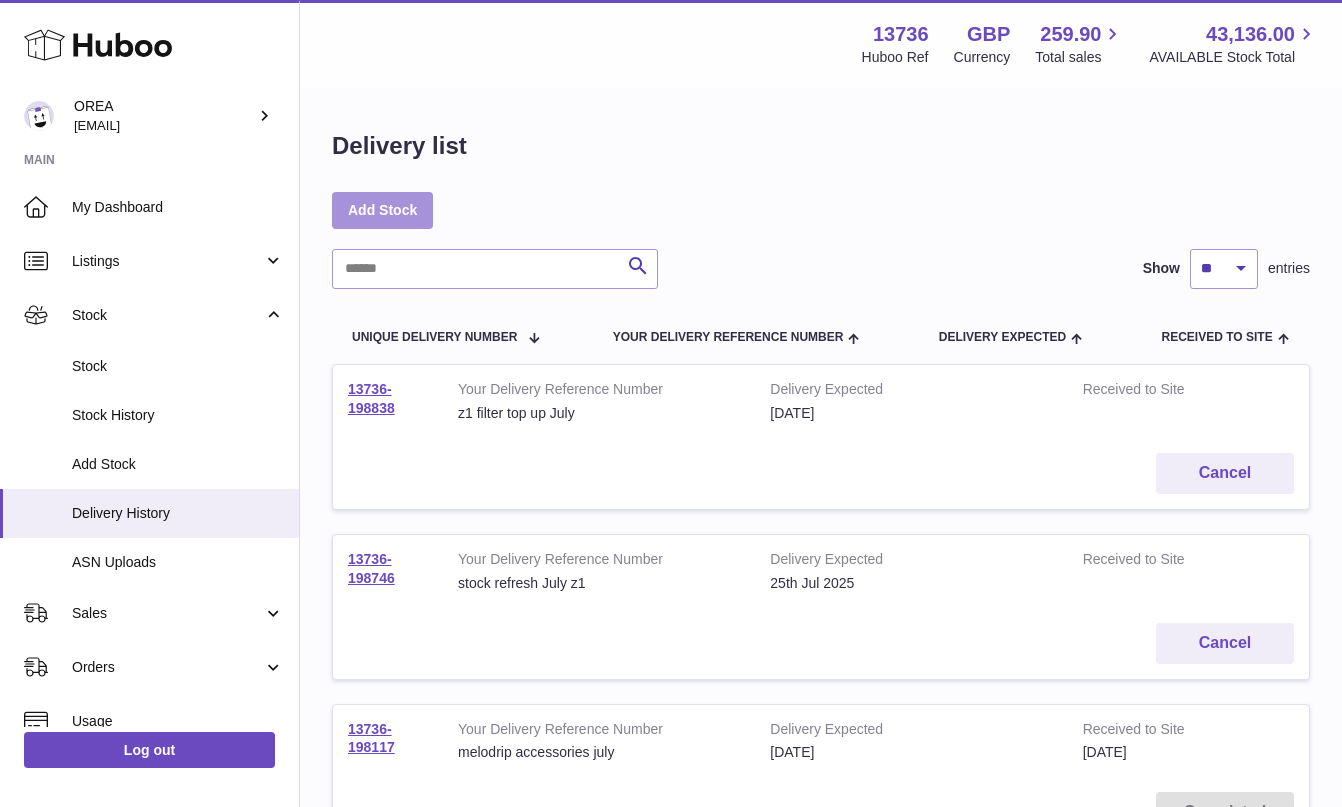 click on "Add Stock" at bounding box center (382, 210) 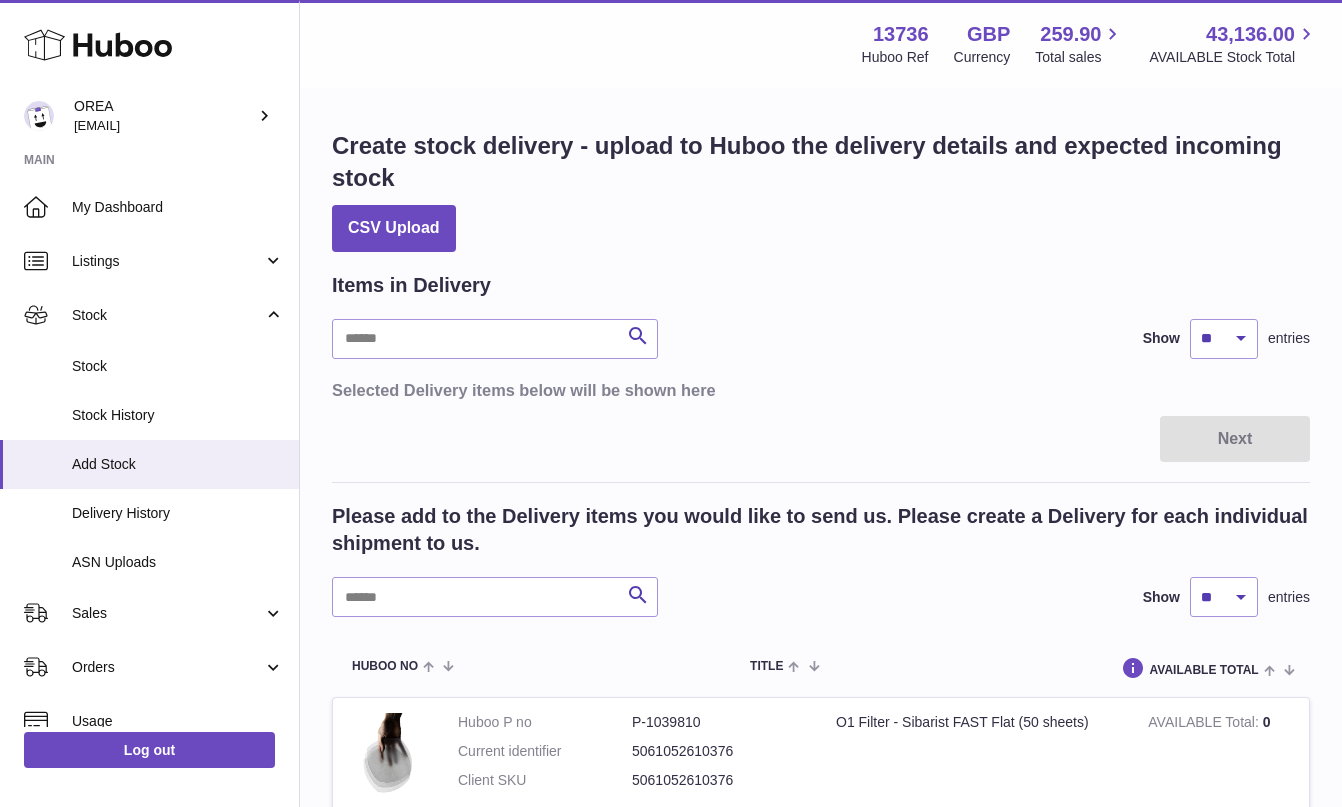 scroll, scrollTop: 0, scrollLeft: 0, axis: both 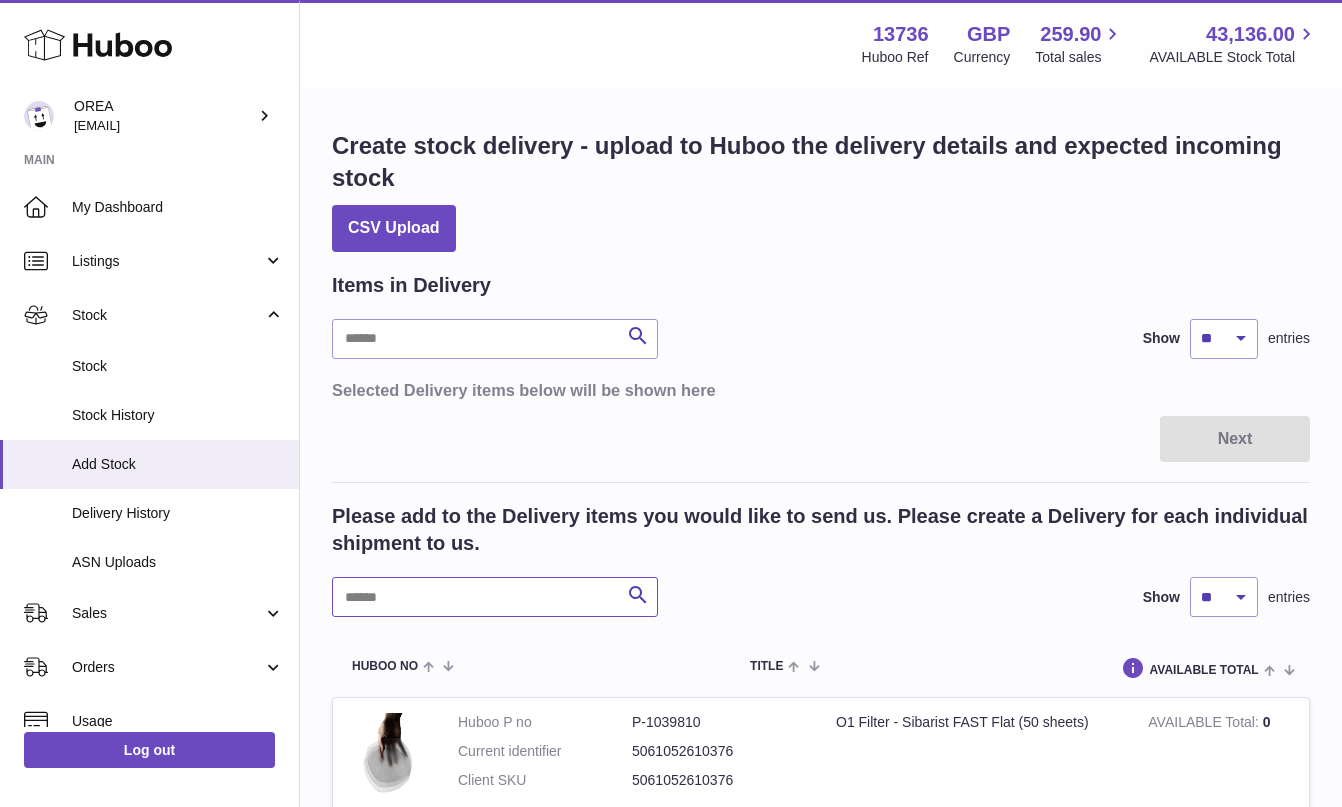 click at bounding box center [495, 597] 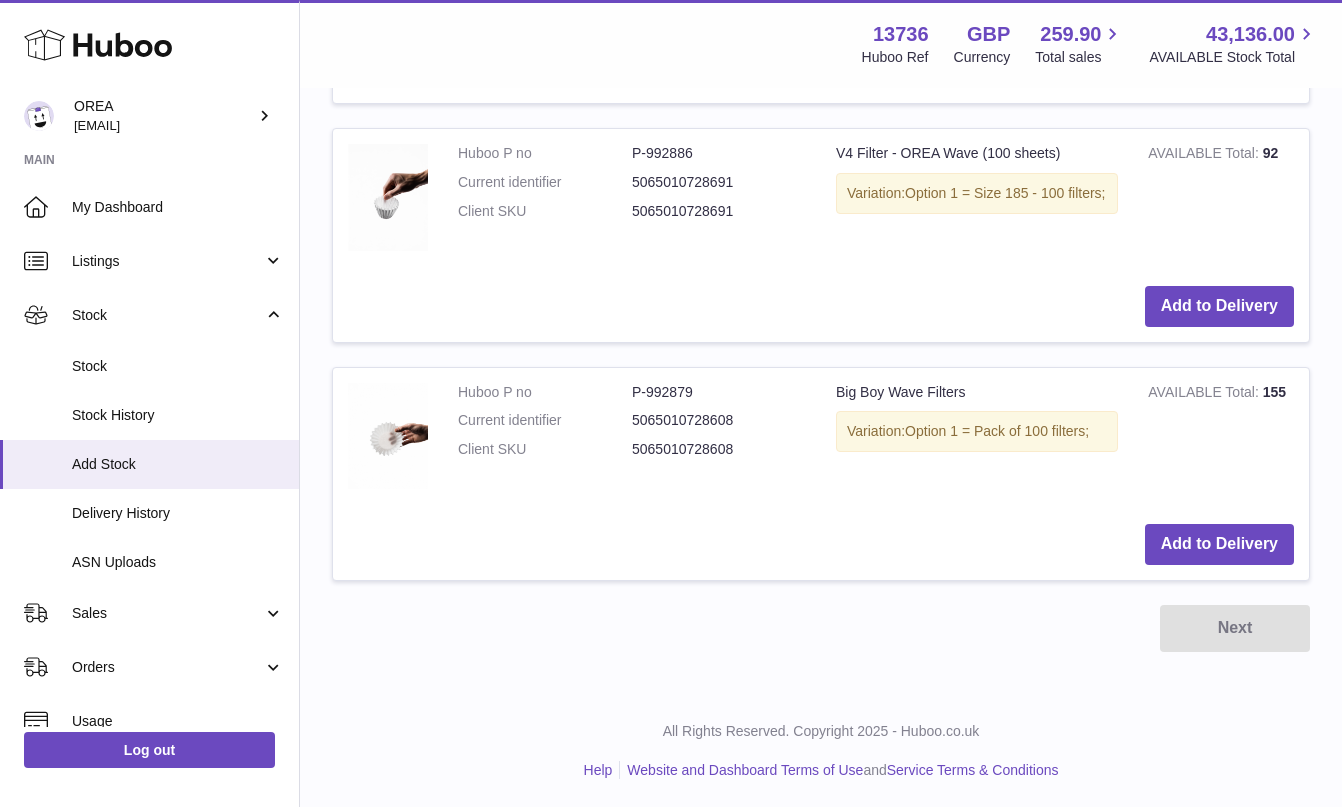 scroll, scrollTop: 763, scrollLeft: 0, axis: vertical 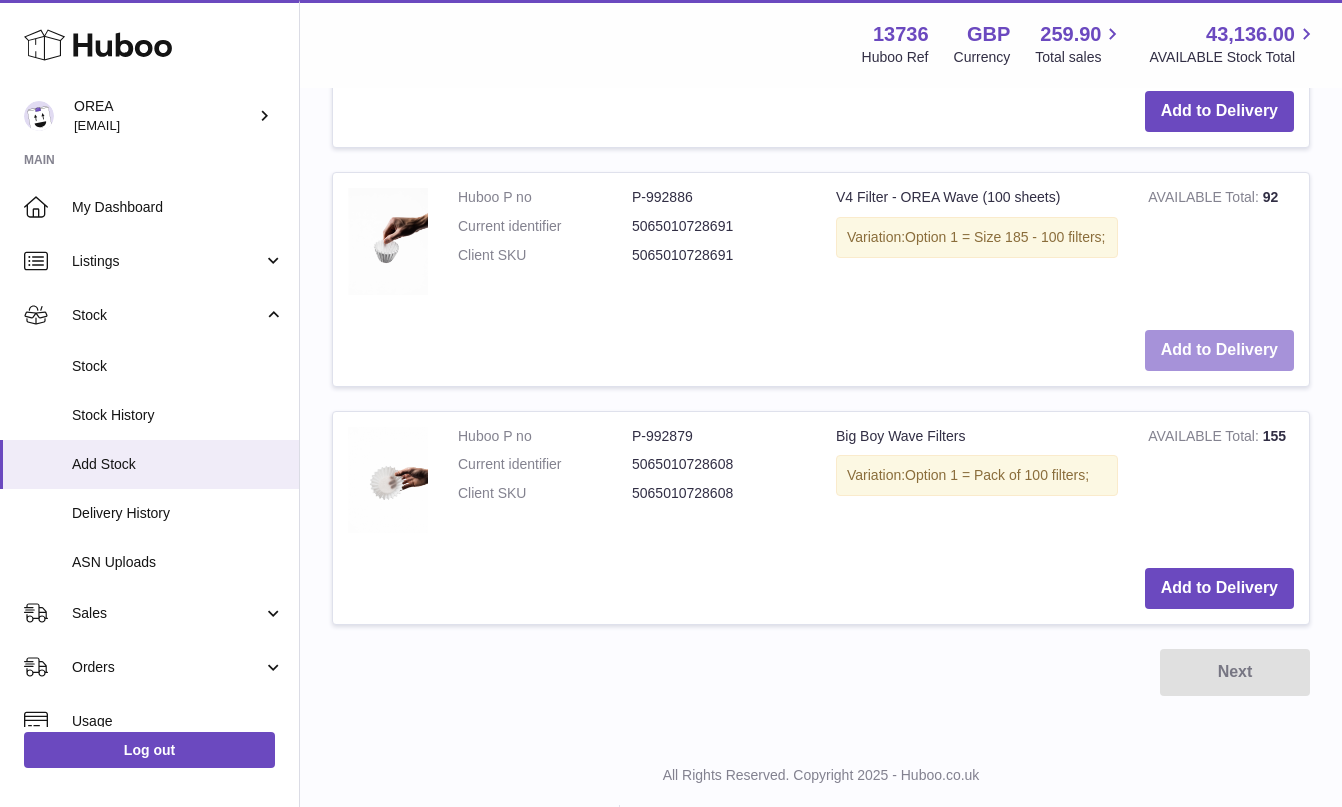 type on "****" 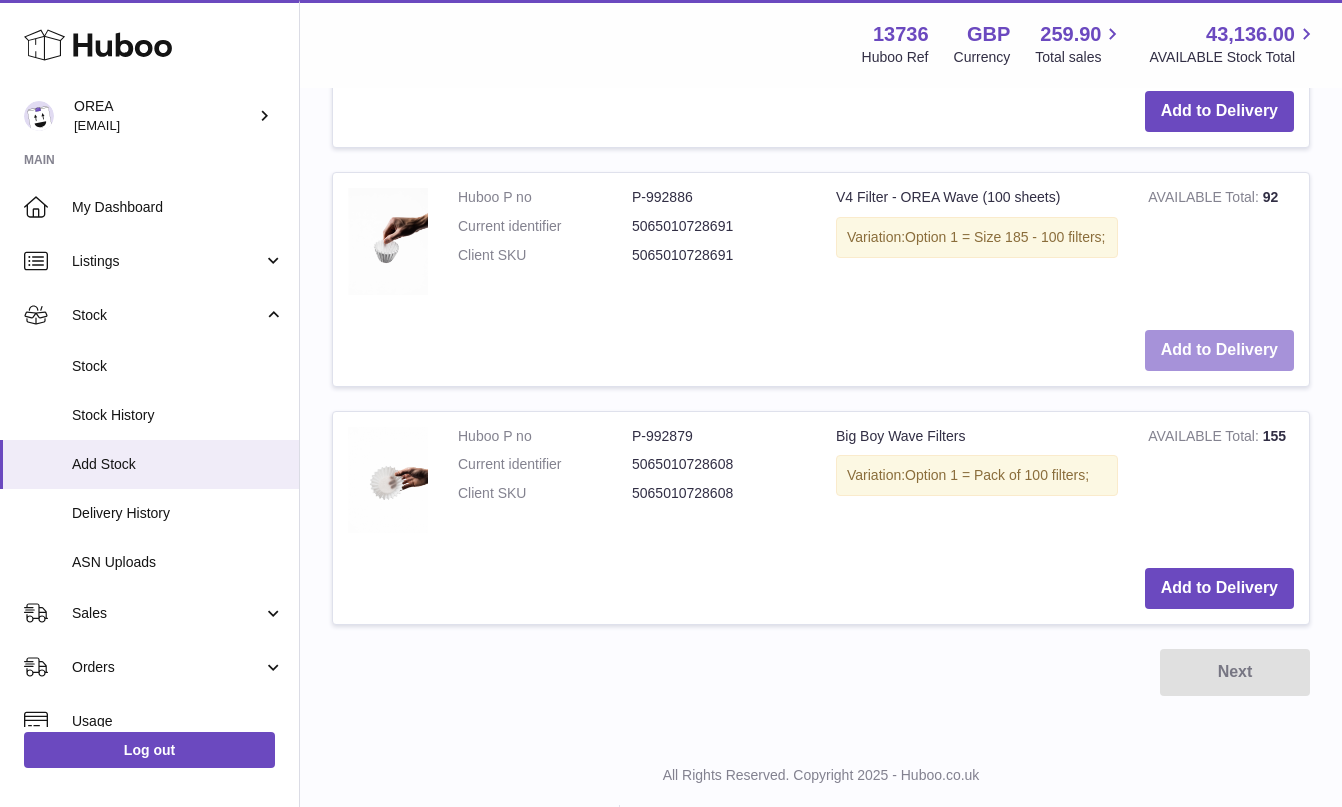 click on "Add to Delivery" at bounding box center [1219, 350] 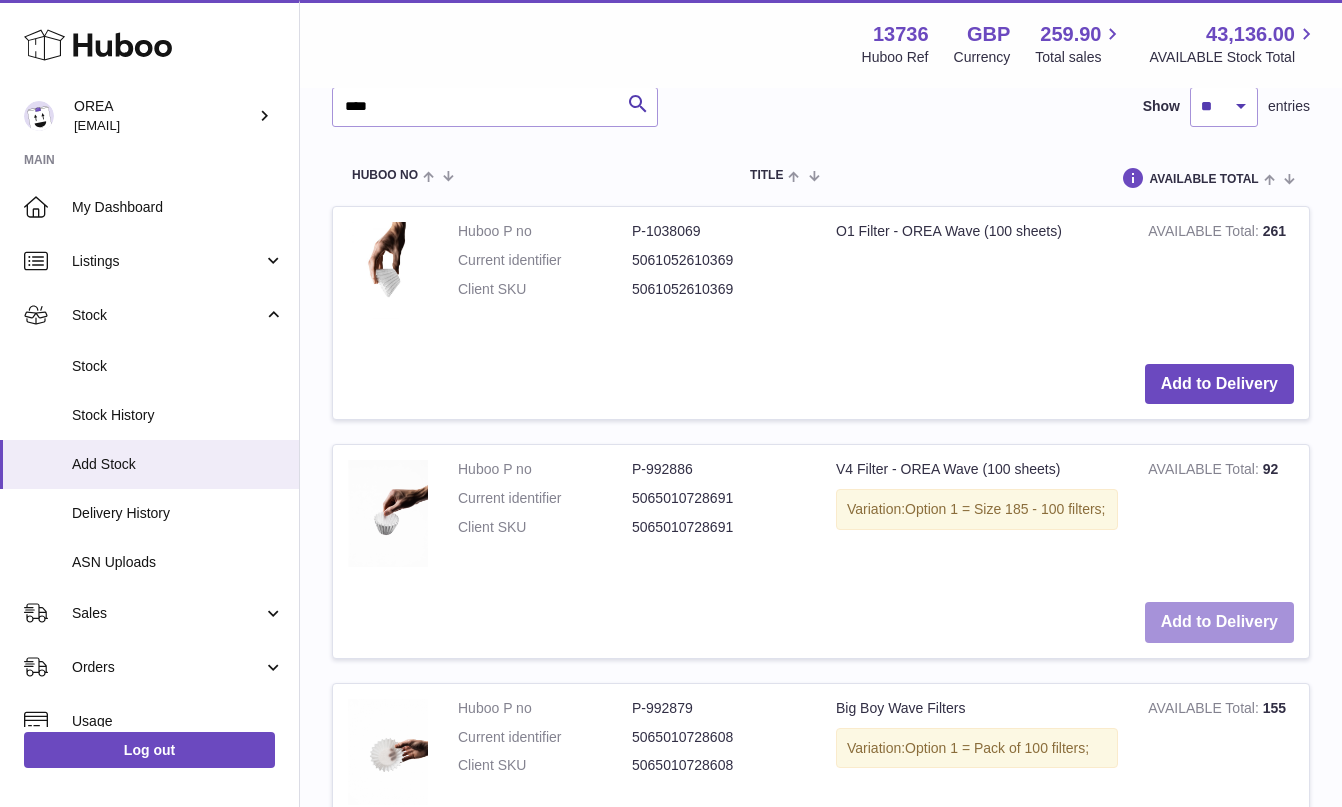 scroll, scrollTop: 1035, scrollLeft: 0, axis: vertical 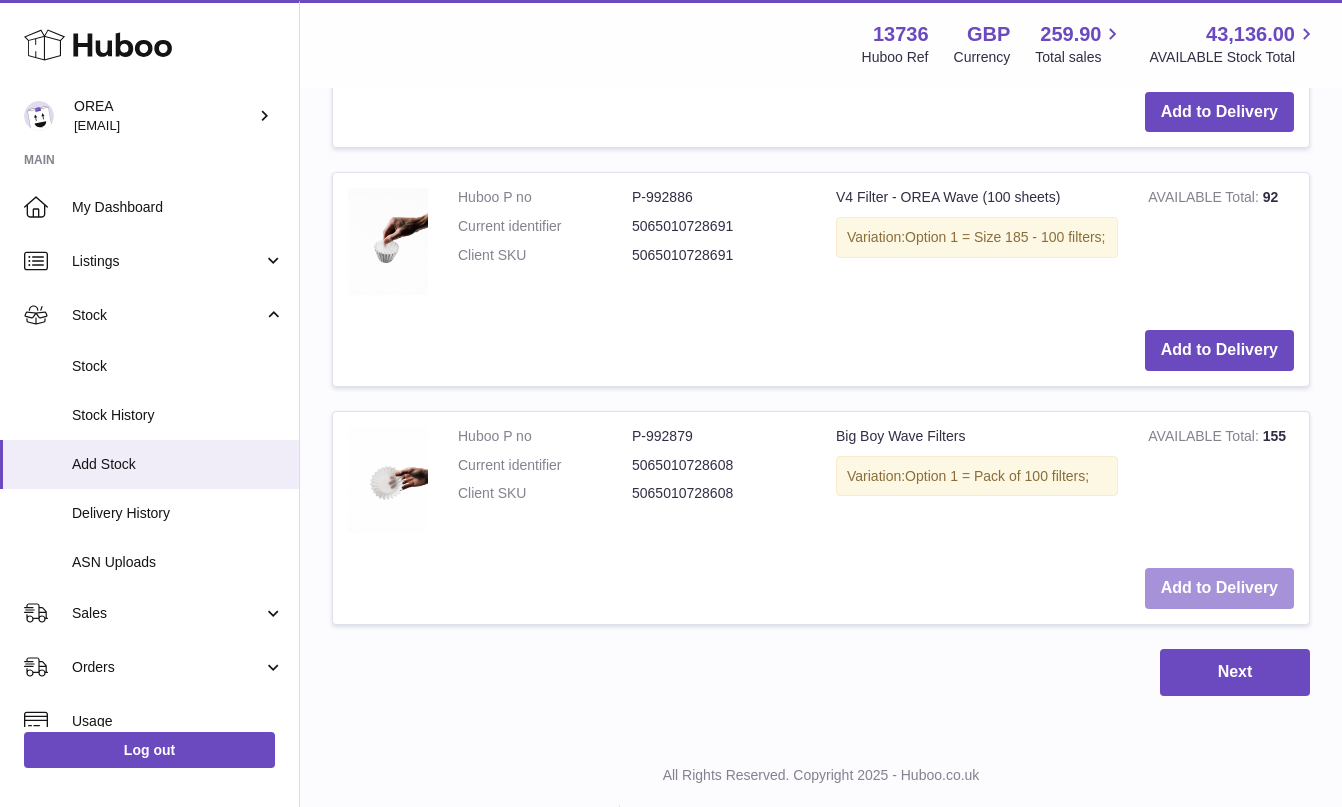 click on "Add to Delivery" at bounding box center [1219, 588] 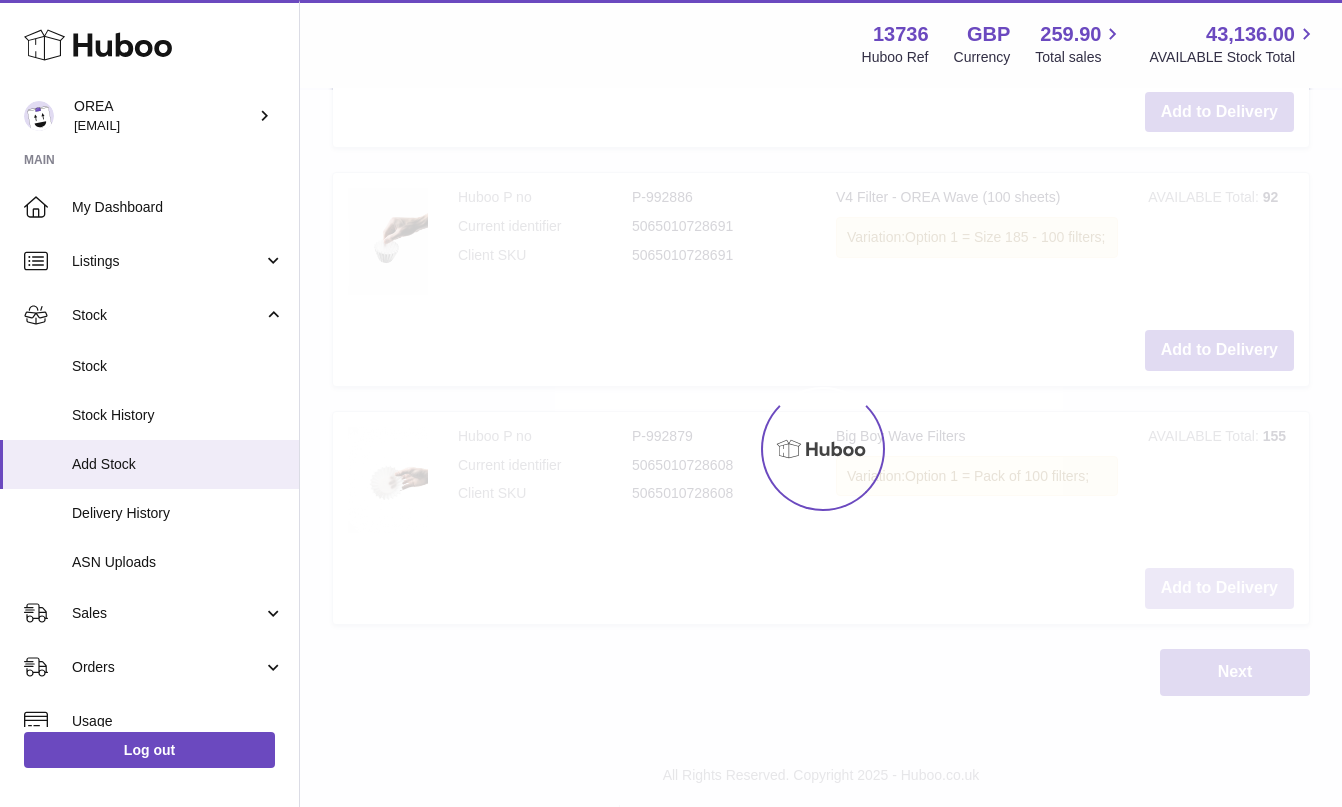scroll, scrollTop: 1273, scrollLeft: 0, axis: vertical 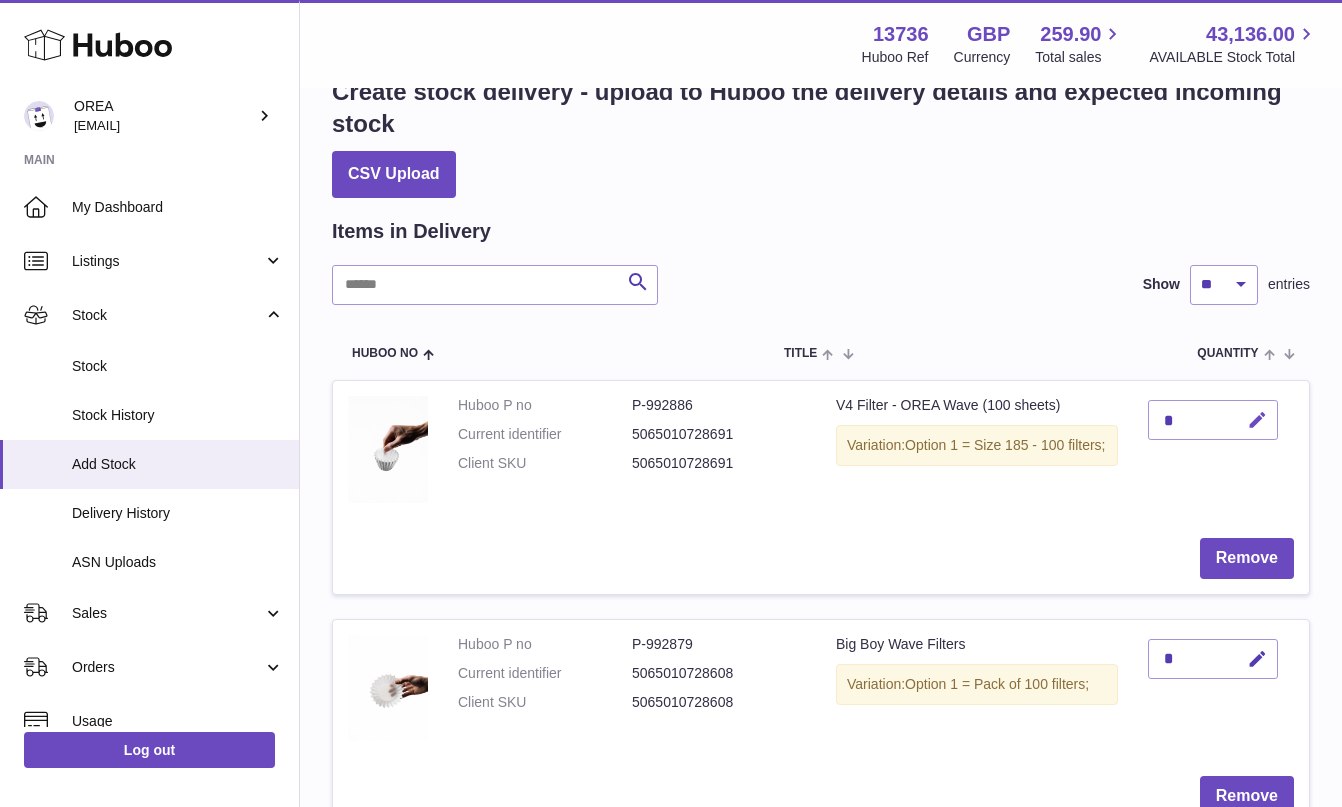 click at bounding box center (1254, 420) 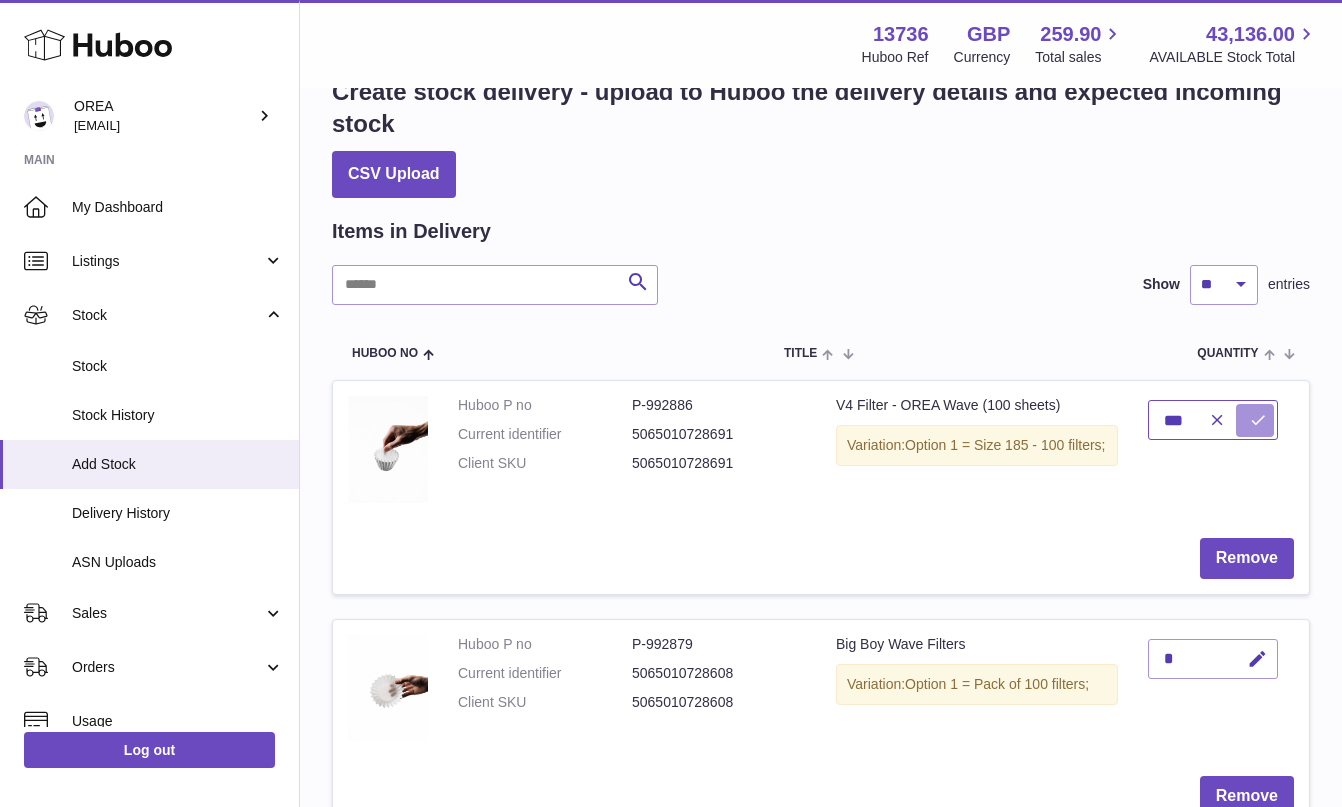 type on "***" 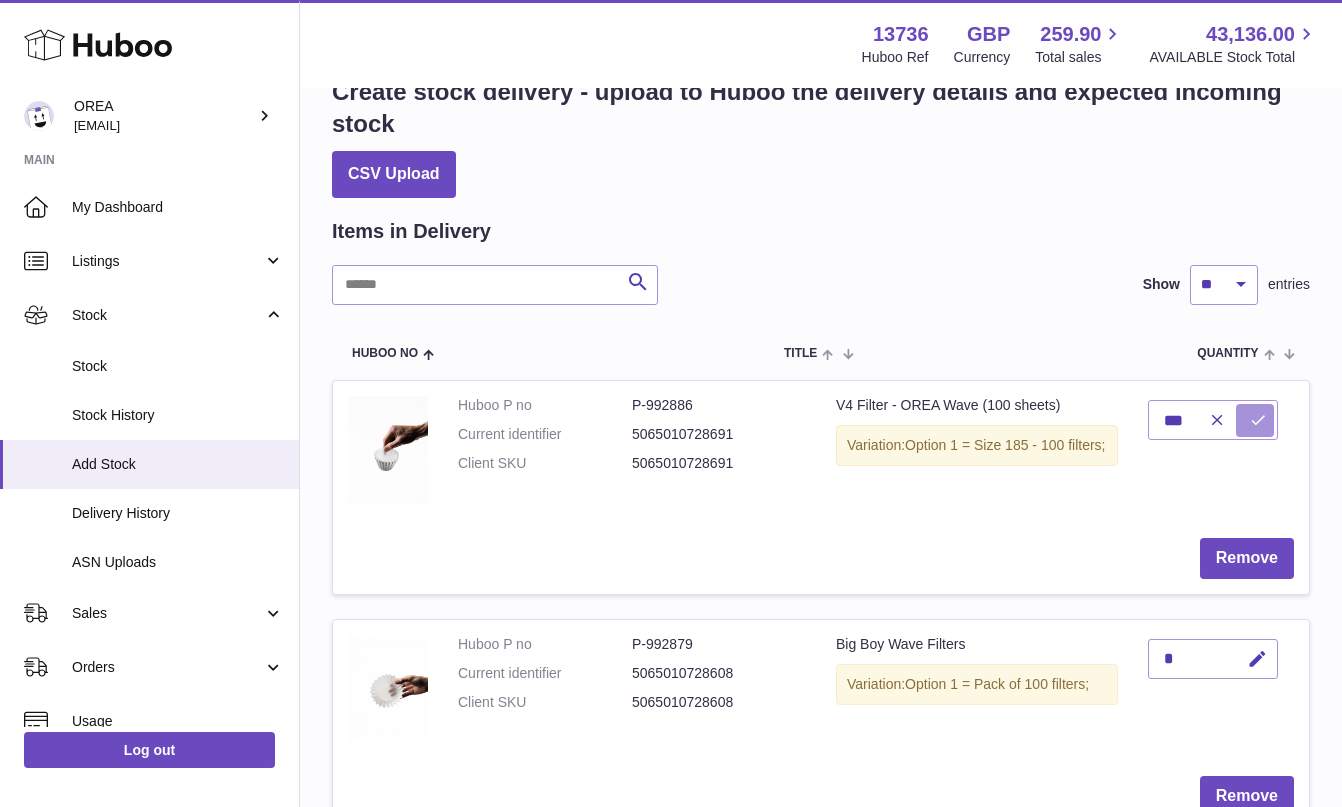 click at bounding box center [1258, 420] 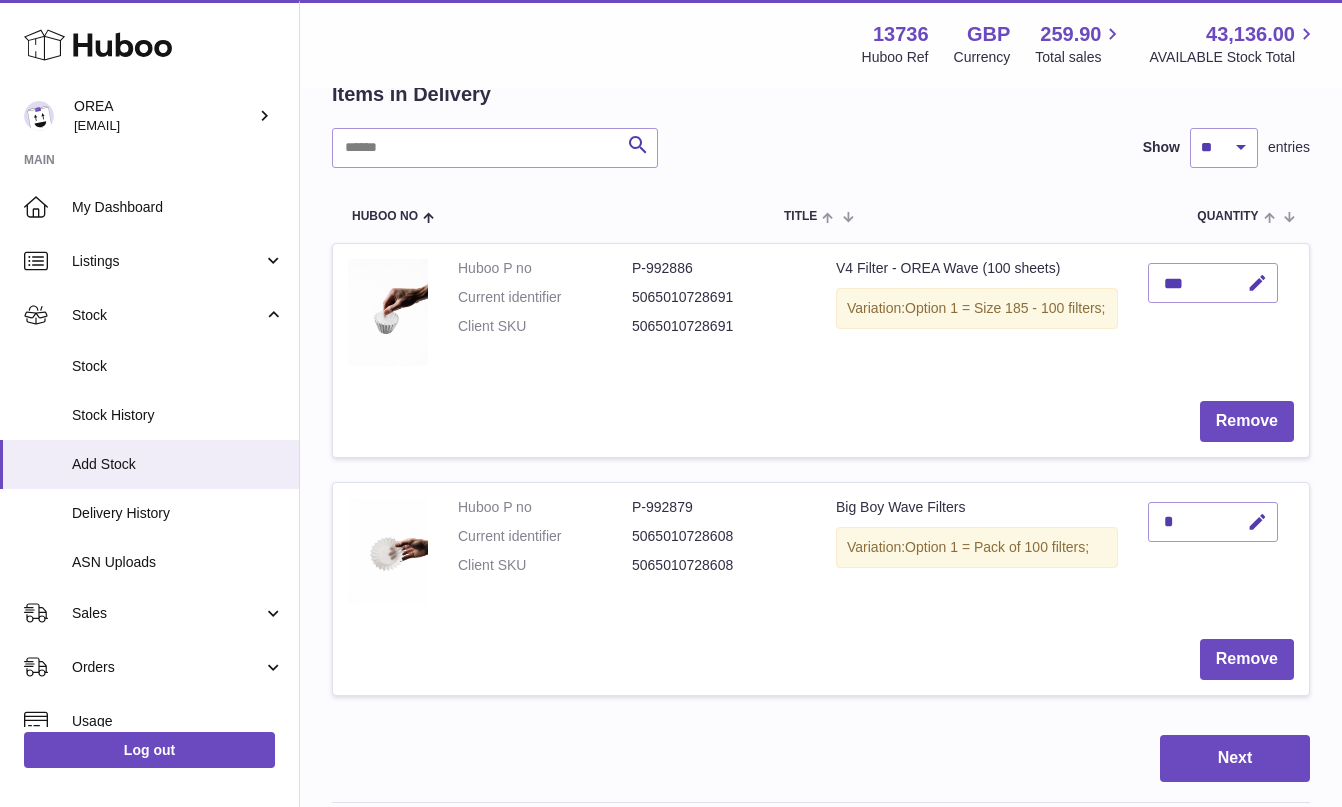 scroll, scrollTop: 247, scrollLeft: 0, axis: vertical 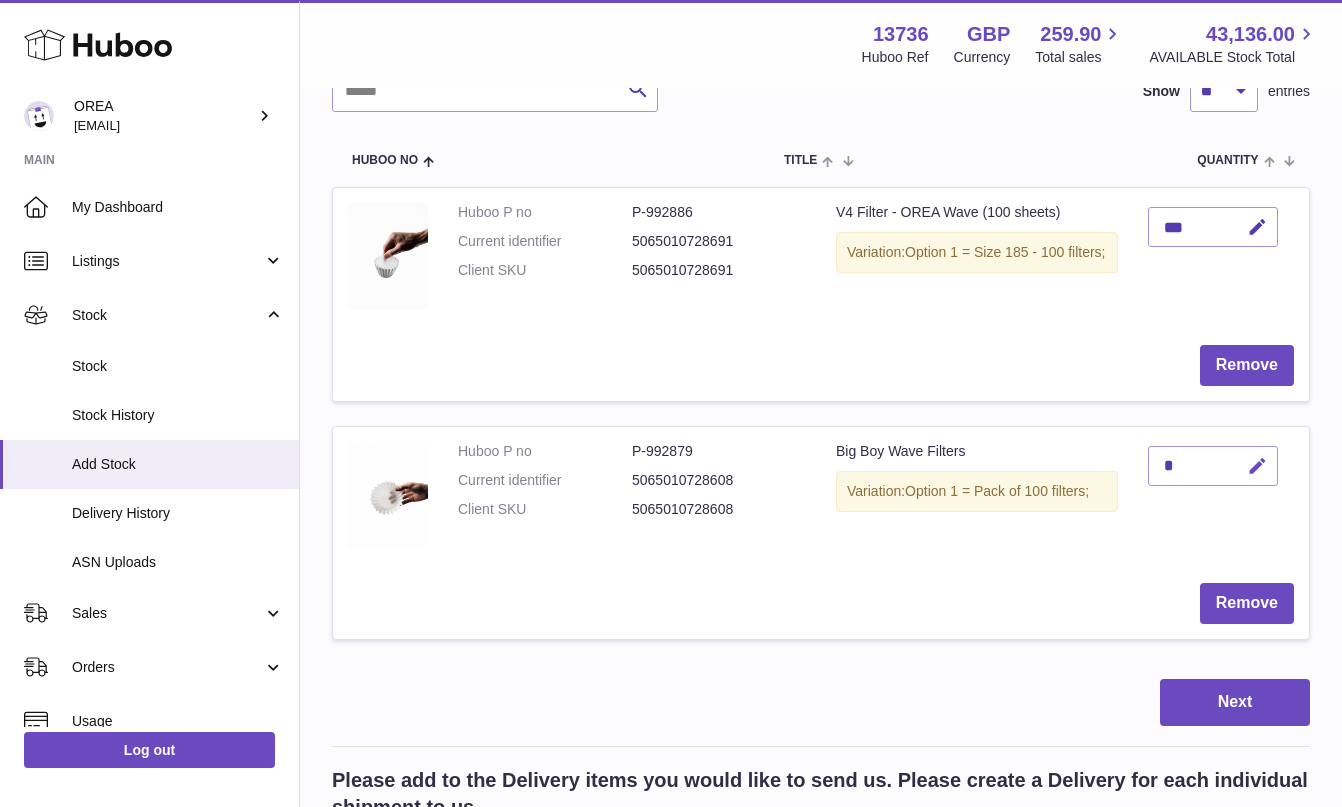 click at bounding box center [1257, 466] 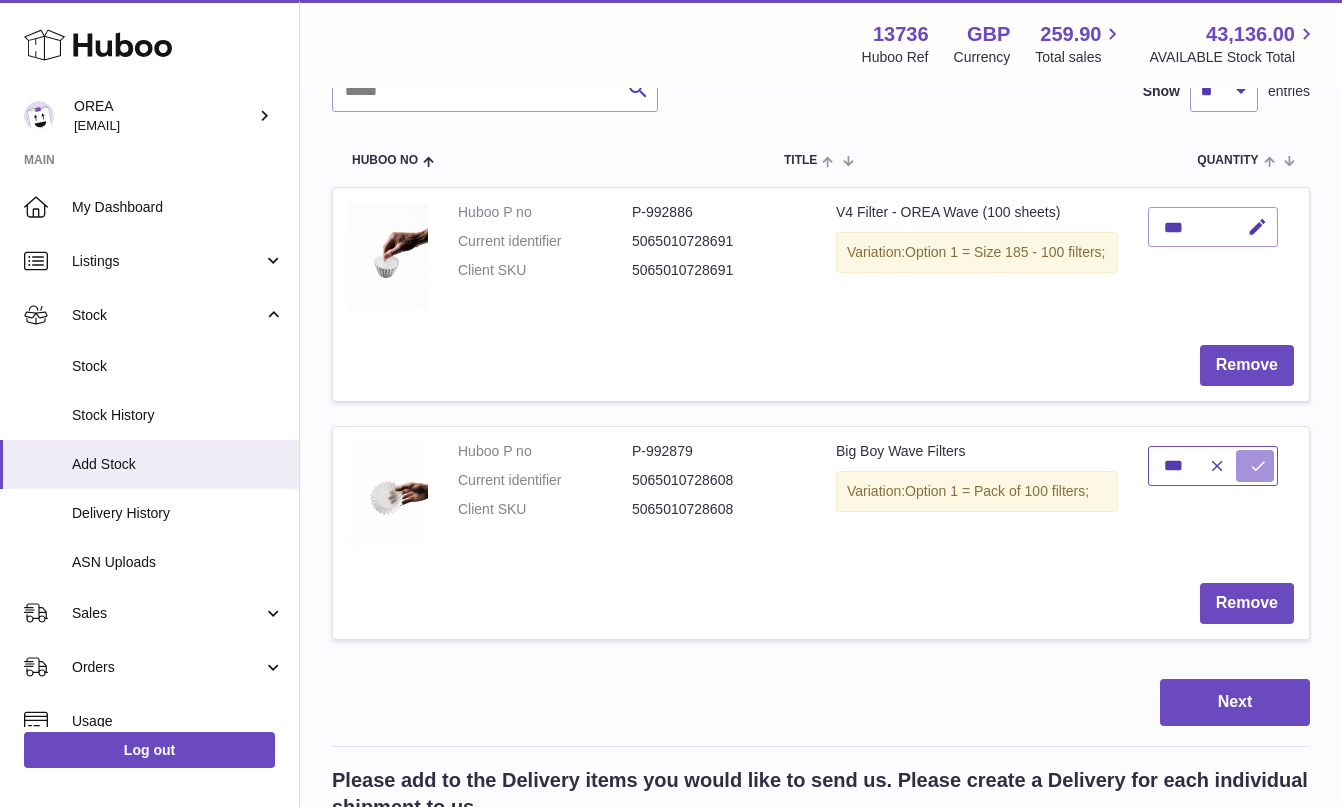 type on "***" 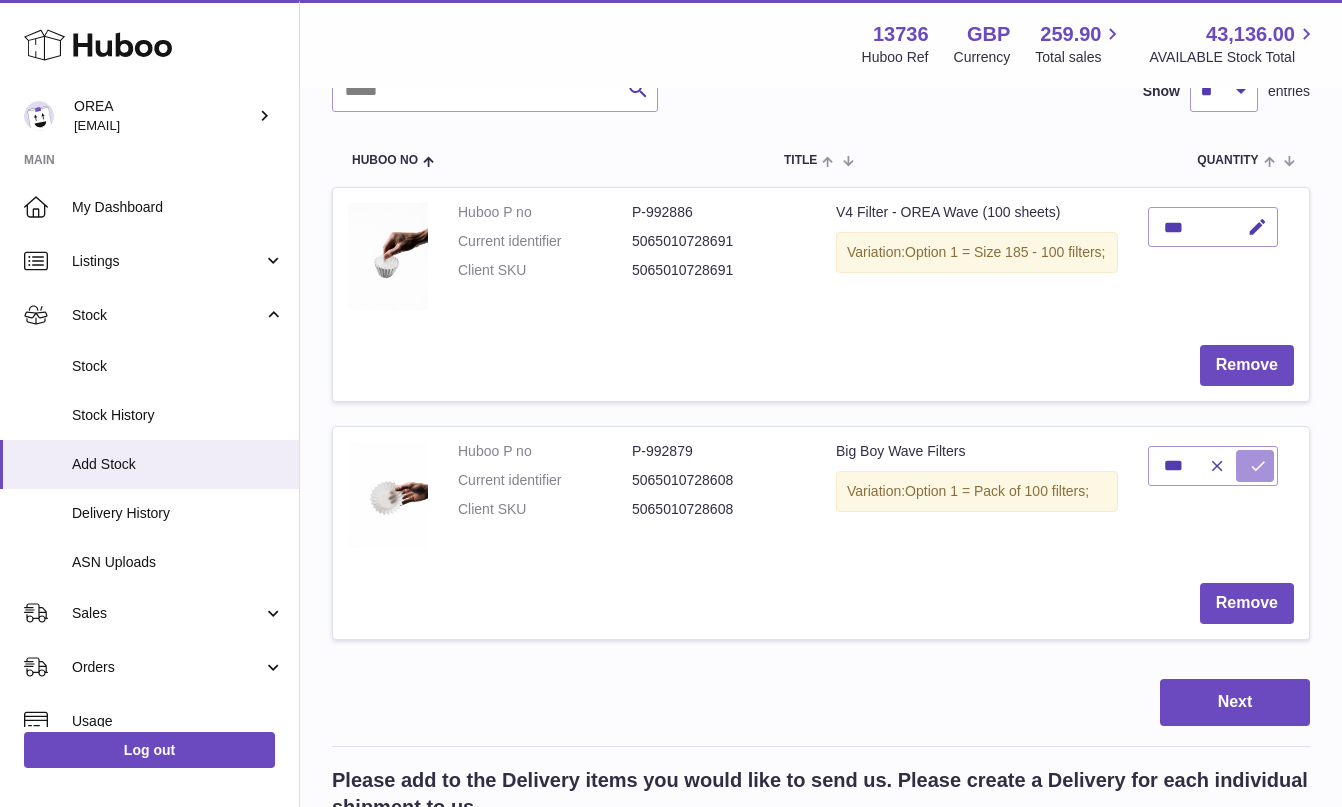 click at bounding box center (1258, 466) 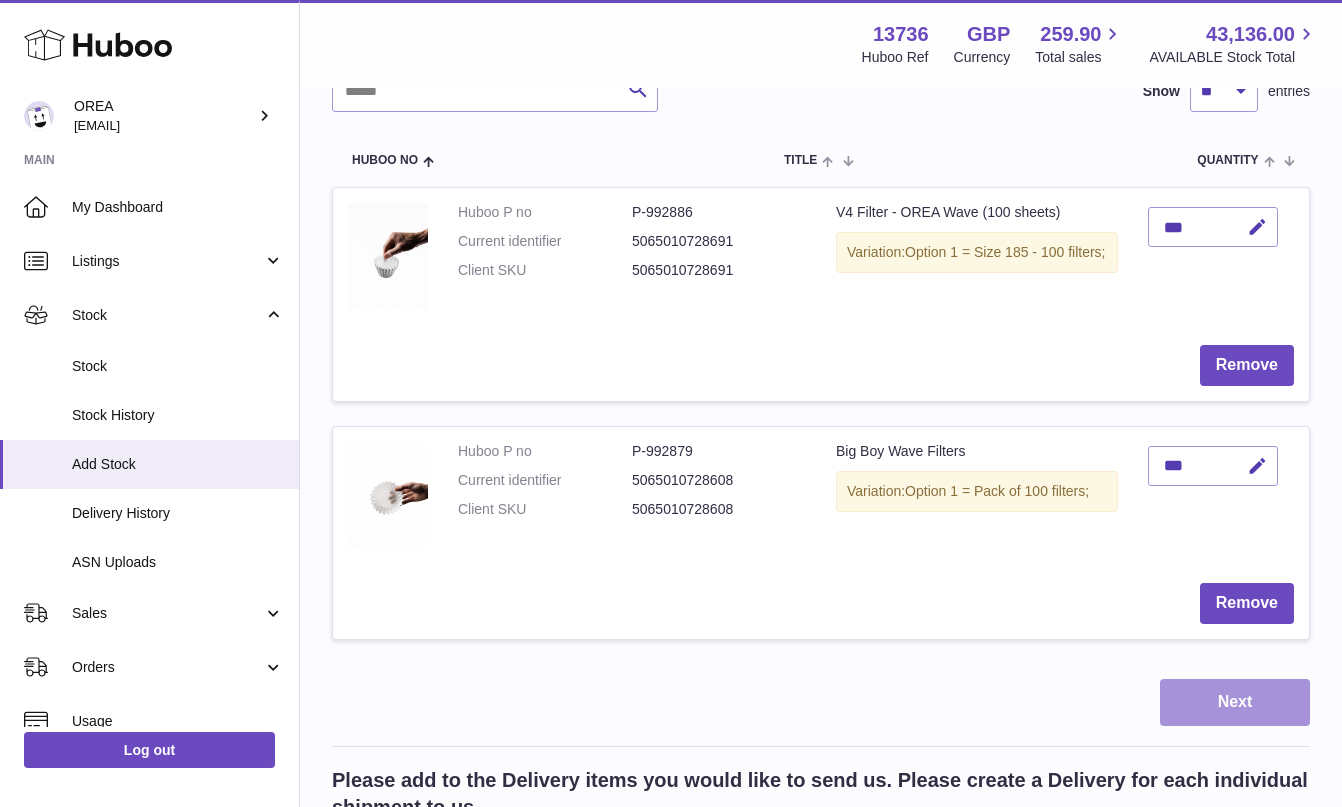 click on "Next" at bounding box center [1235, 702] 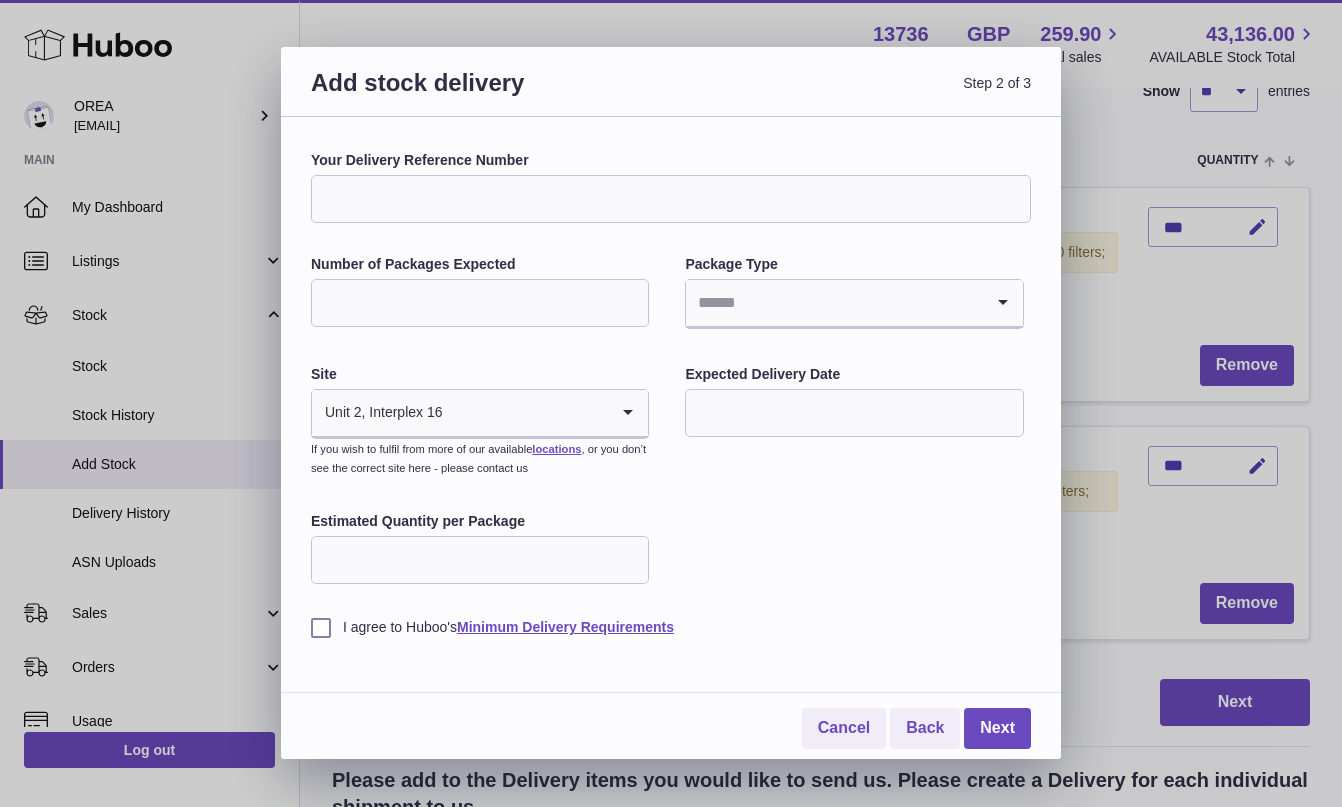 click on "Your Delivery Reference Number" at bounding box center [671, 199] 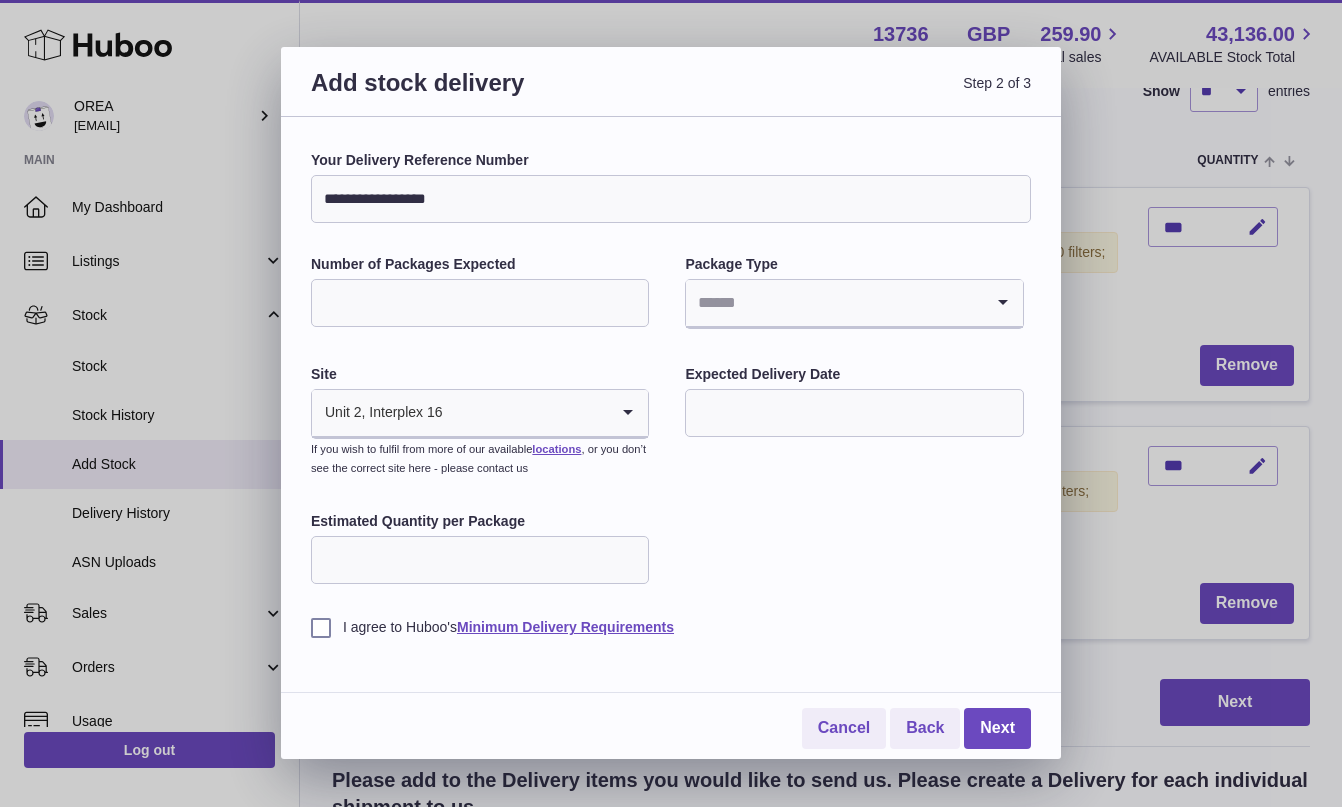 type on "**********" 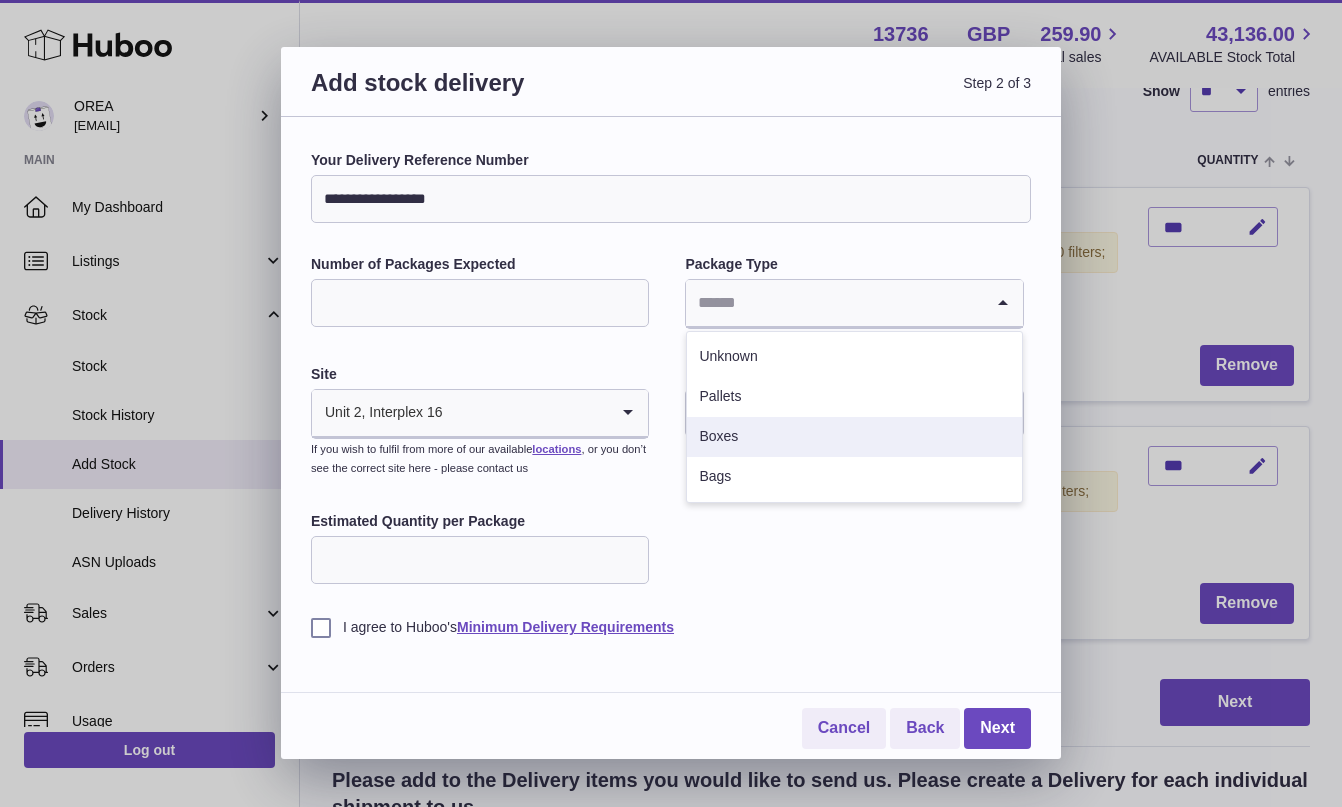 click on "Boxes" at bounding box center [854, 437] 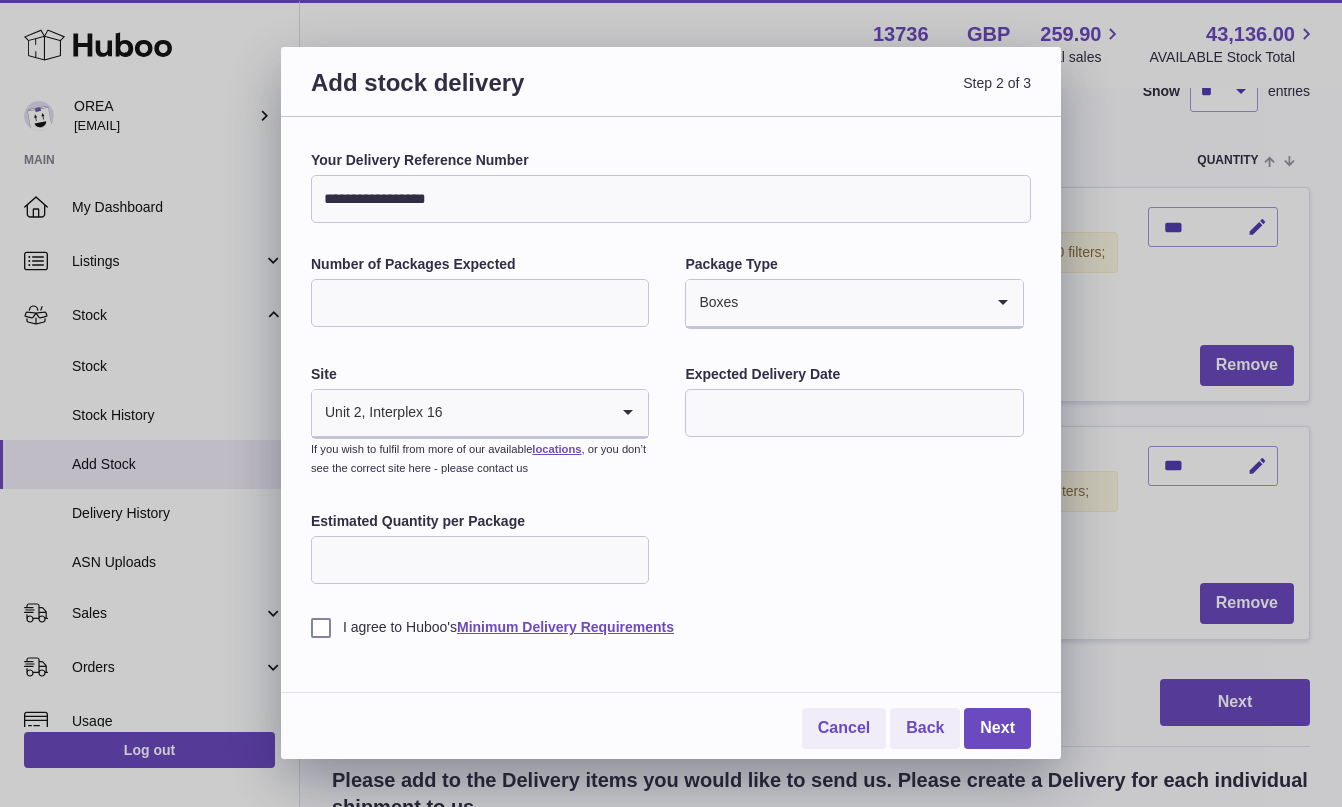 click at bounding box center [854, 413] 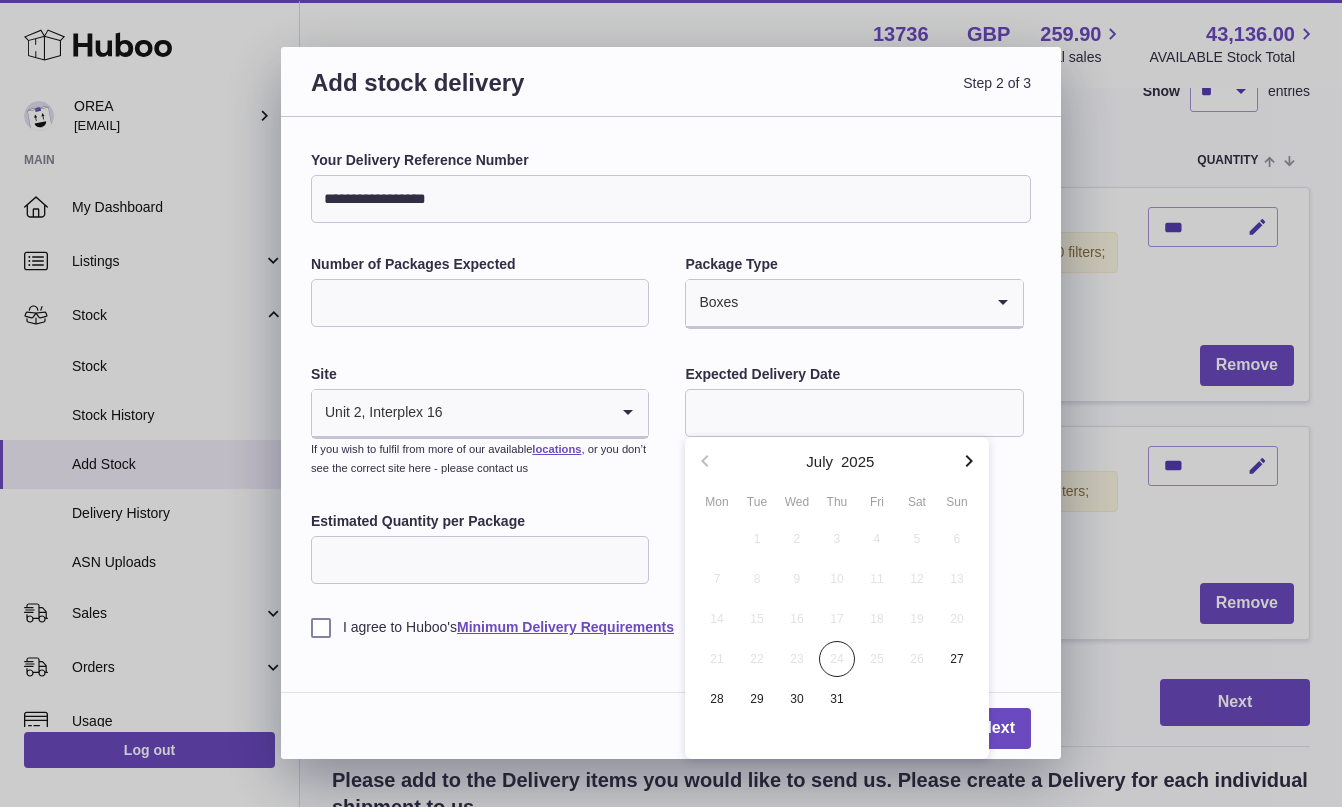 click 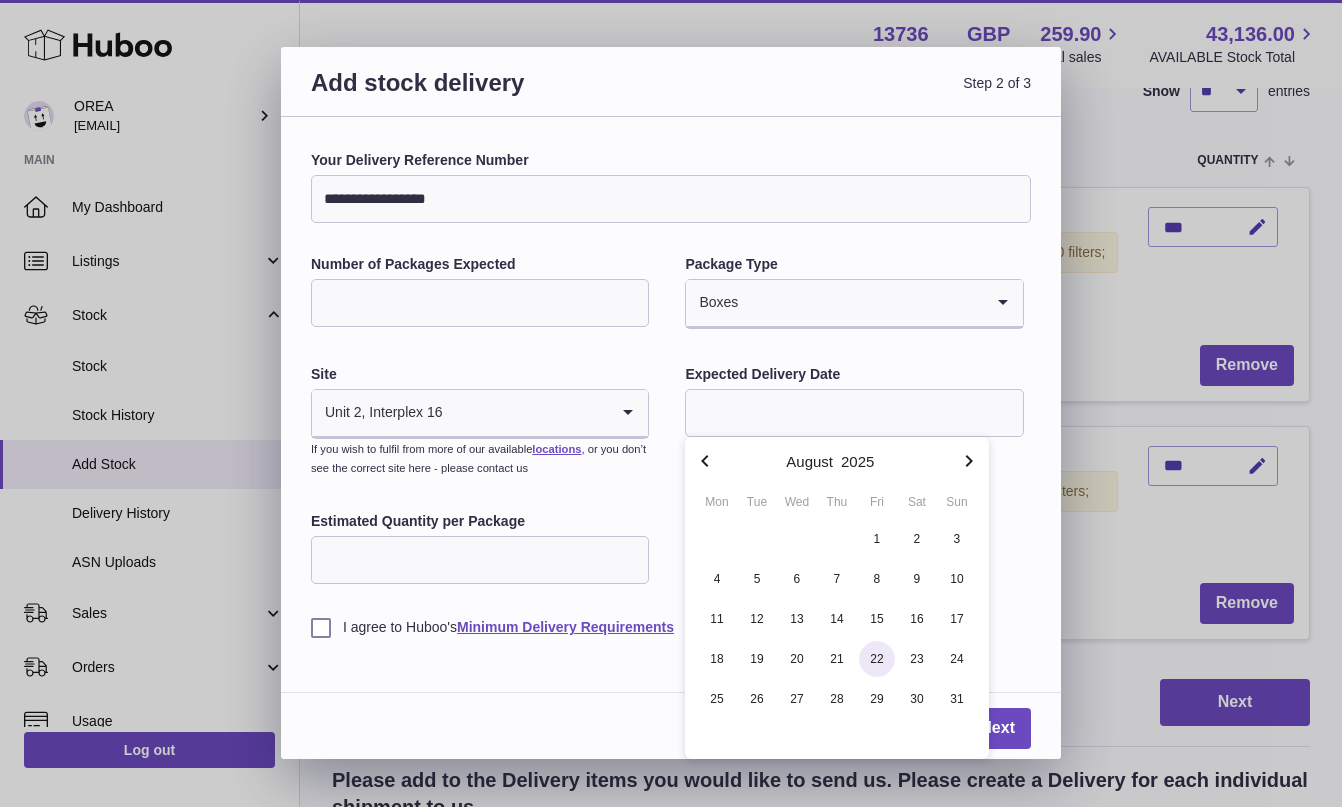 click on "22" at bounding box center [877, 659] 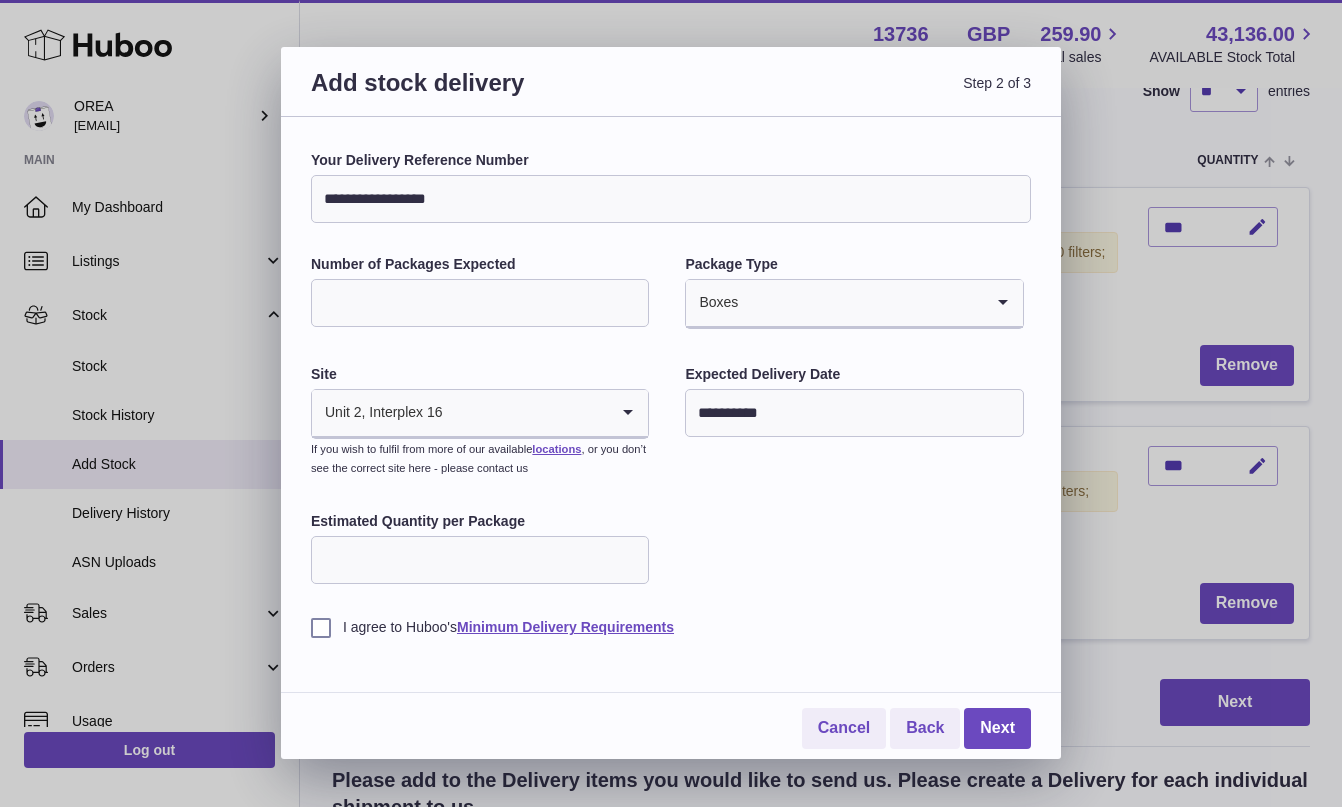 click on "Estimated Quantity per Package" at bounding box center [480, 560] 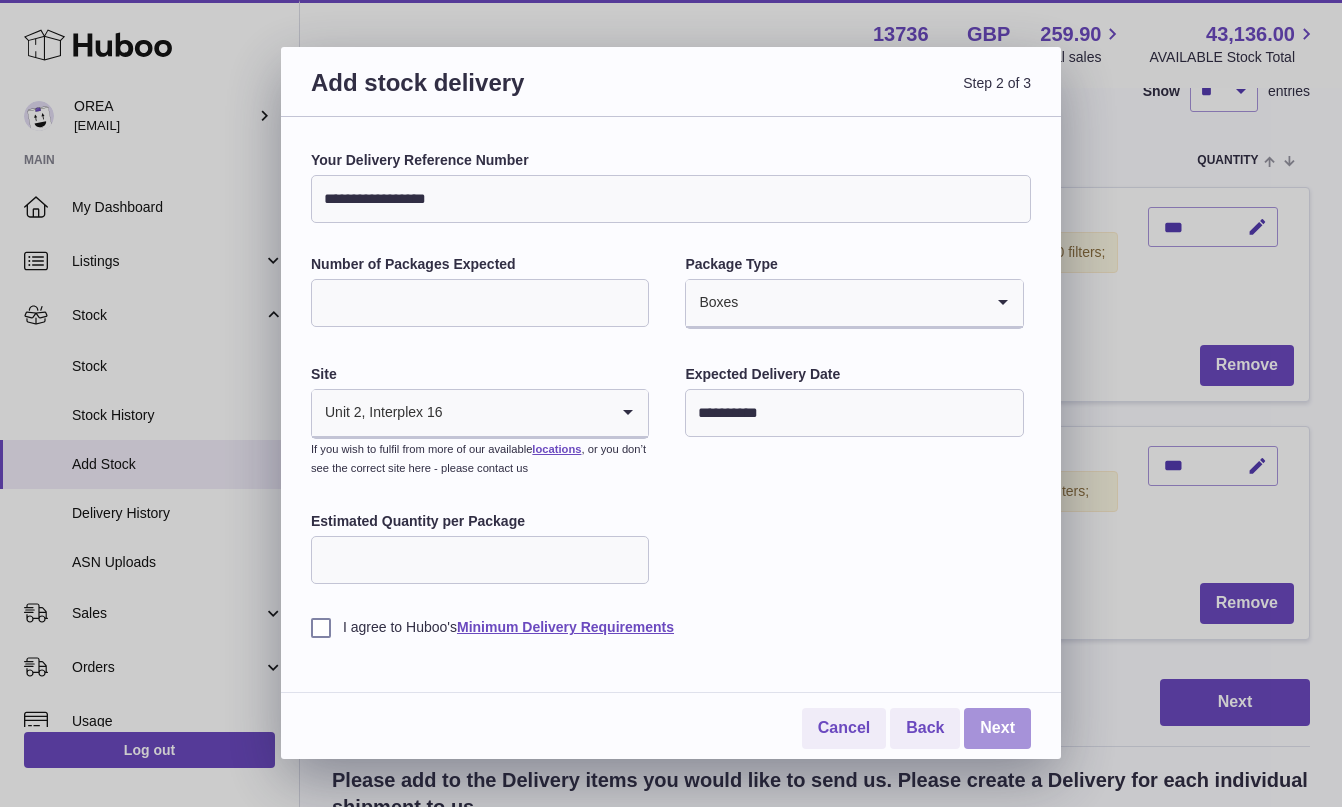 click on "Next" at bounding box center [997, 728] 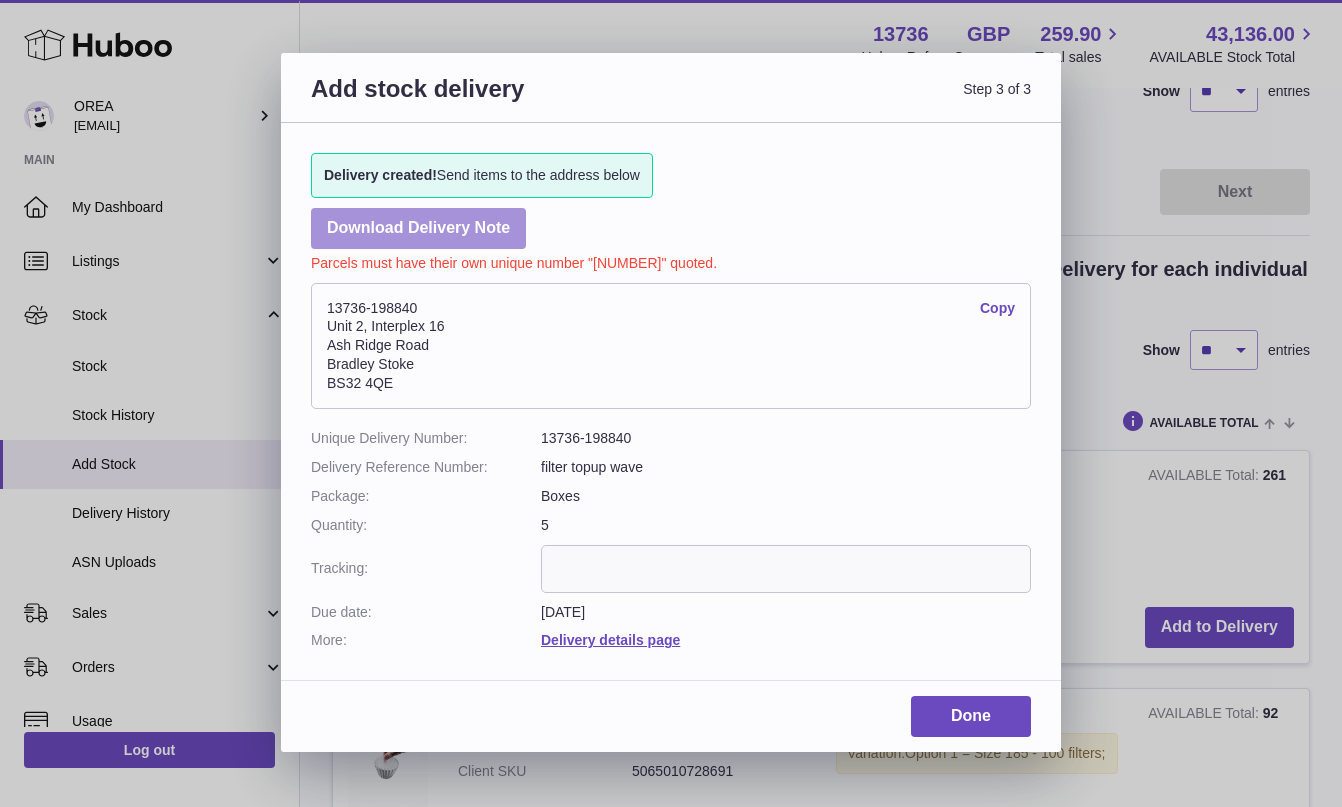 click on "Download Delivery Note" at bounding box center [418, 228] 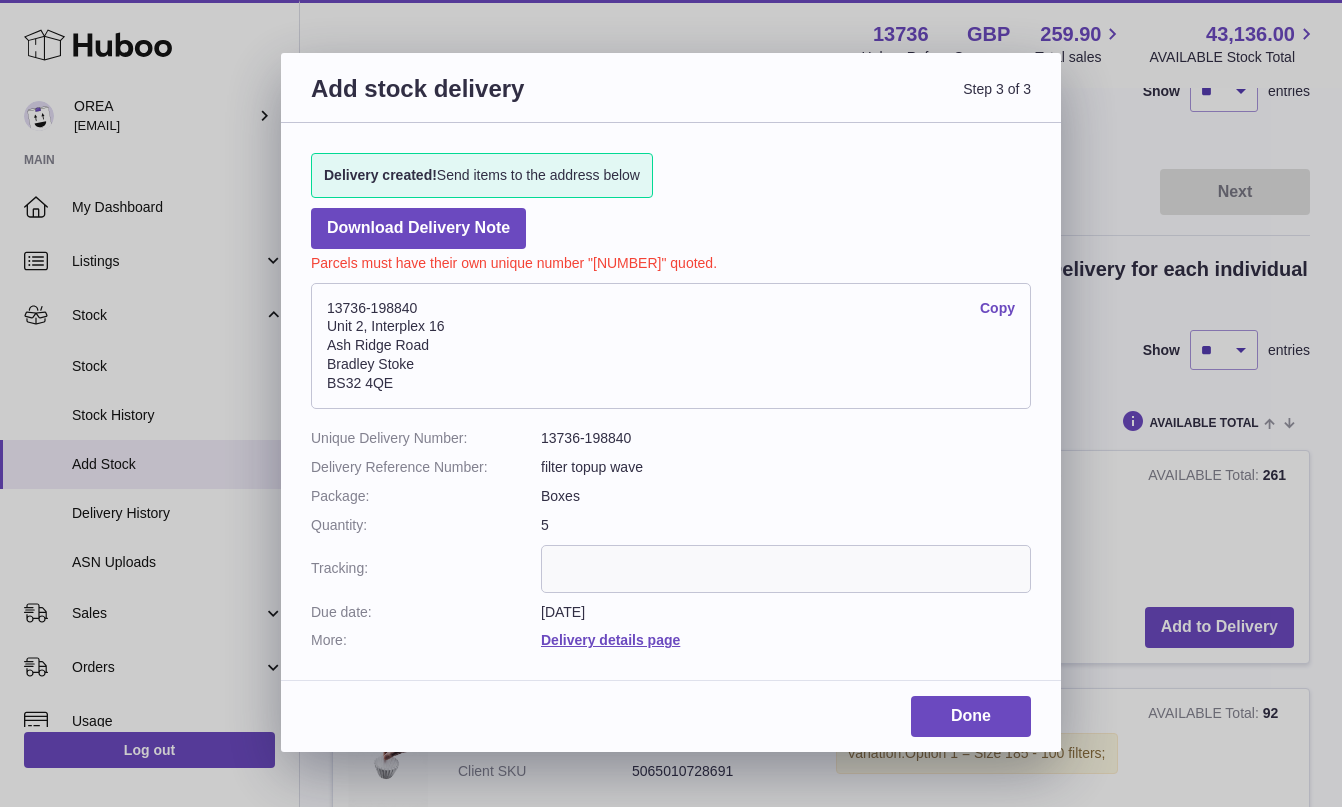 click on "Copy" at bounding box center (997, 308) 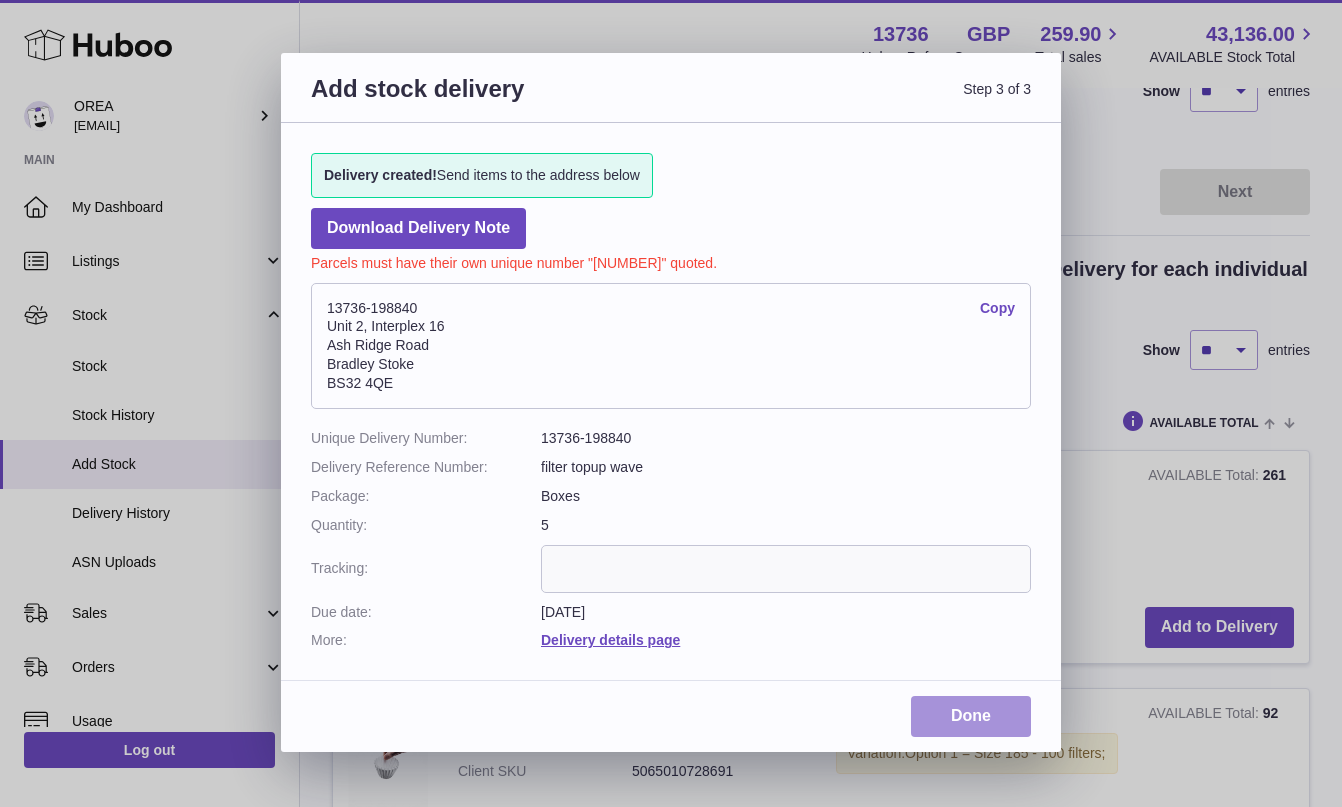 click on "Done" at bounding box center (971, 716) 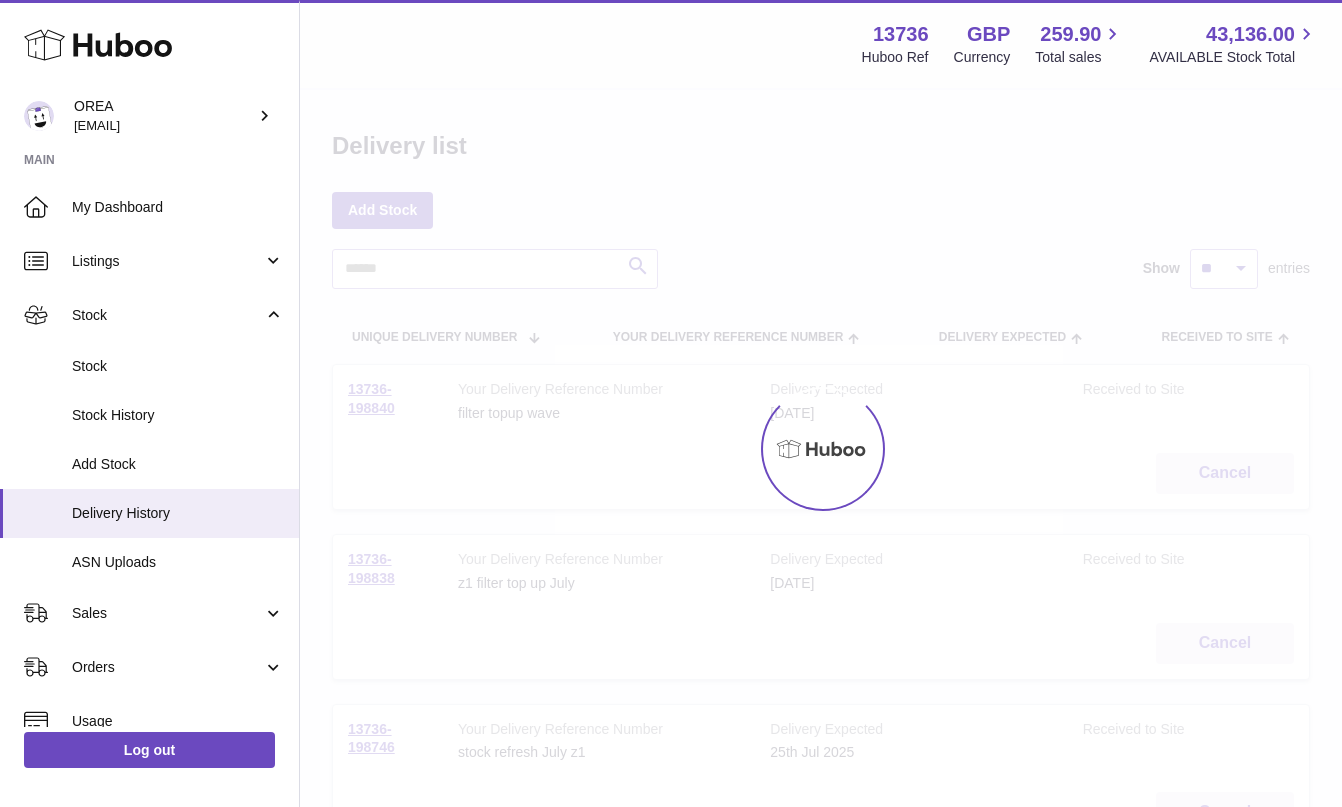 scroll, scrollTop: 0, scrollLeft: 0, axis: both 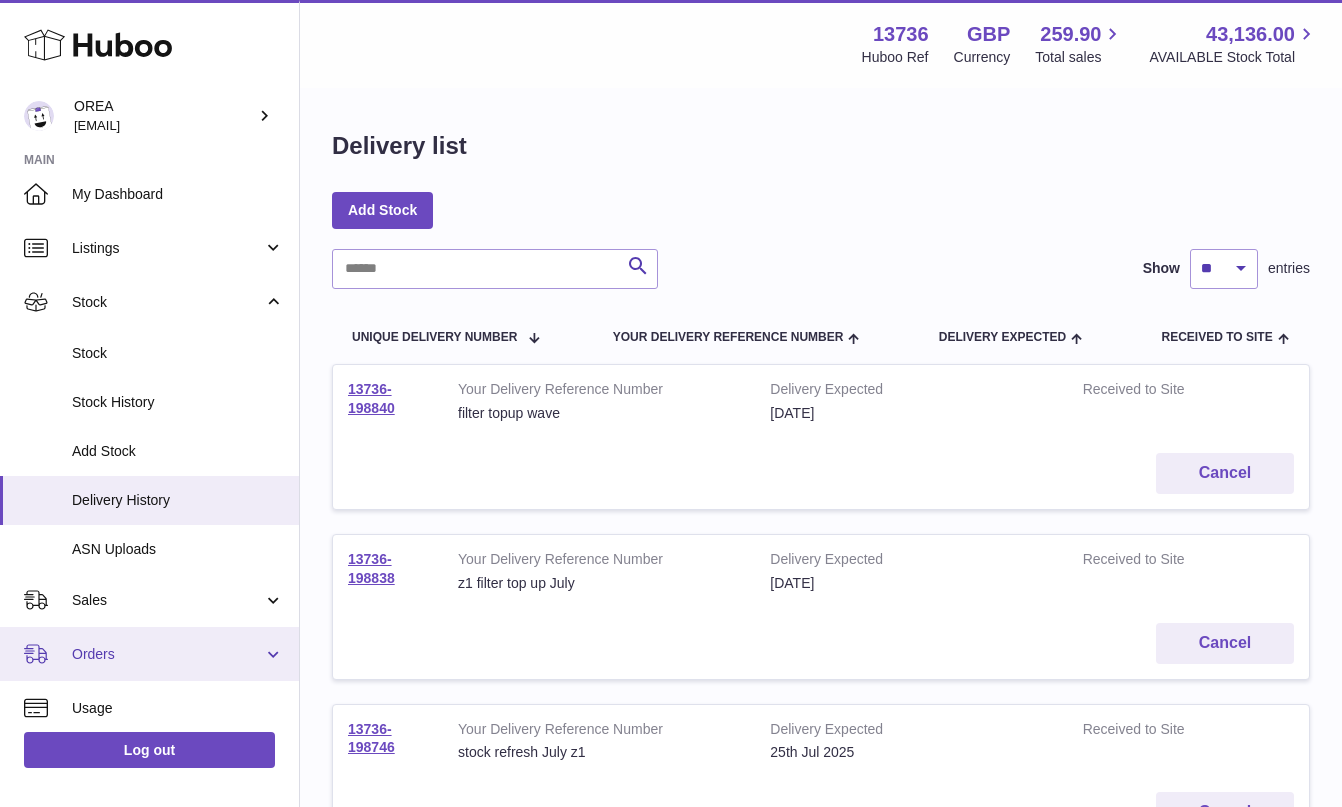 click on "Orders" at bounding box center [167, 654] 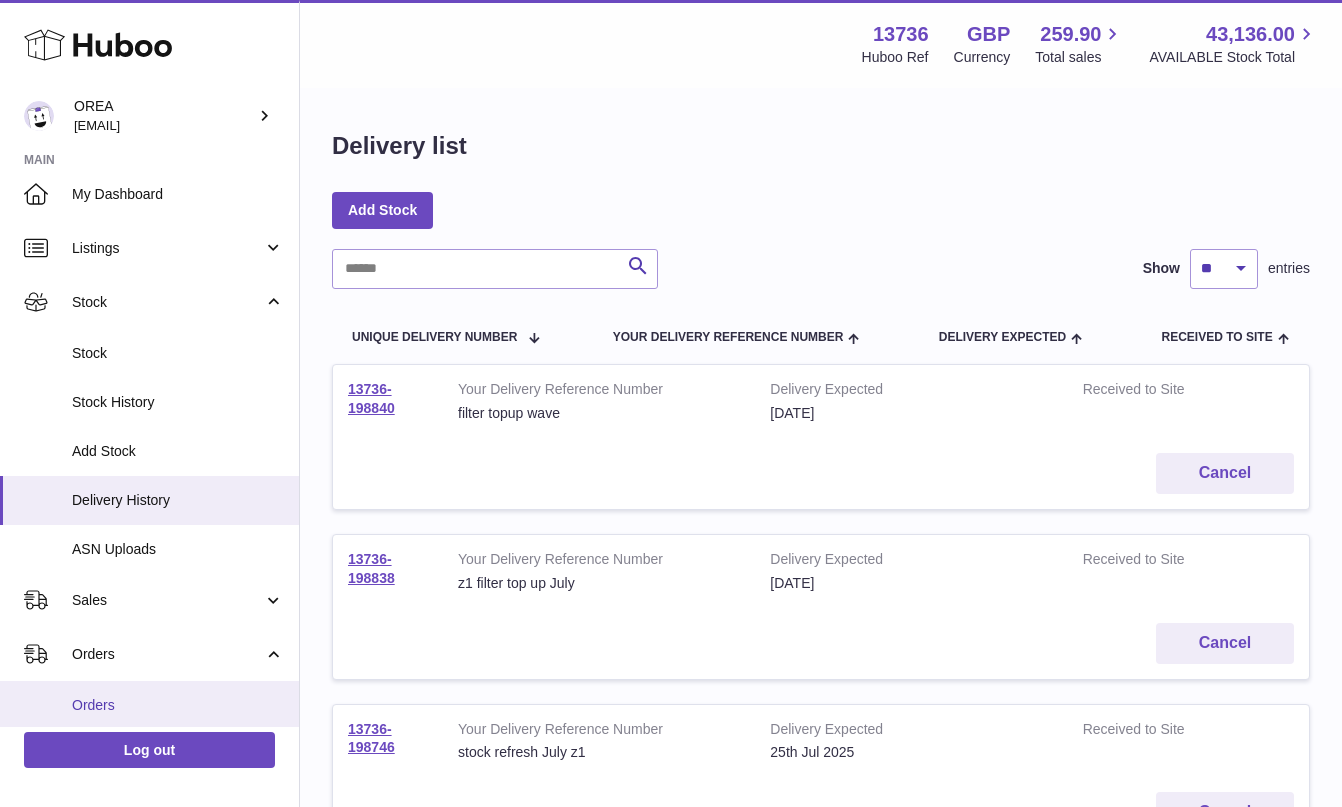 click on "Orders" at bounding box center (149, 705) 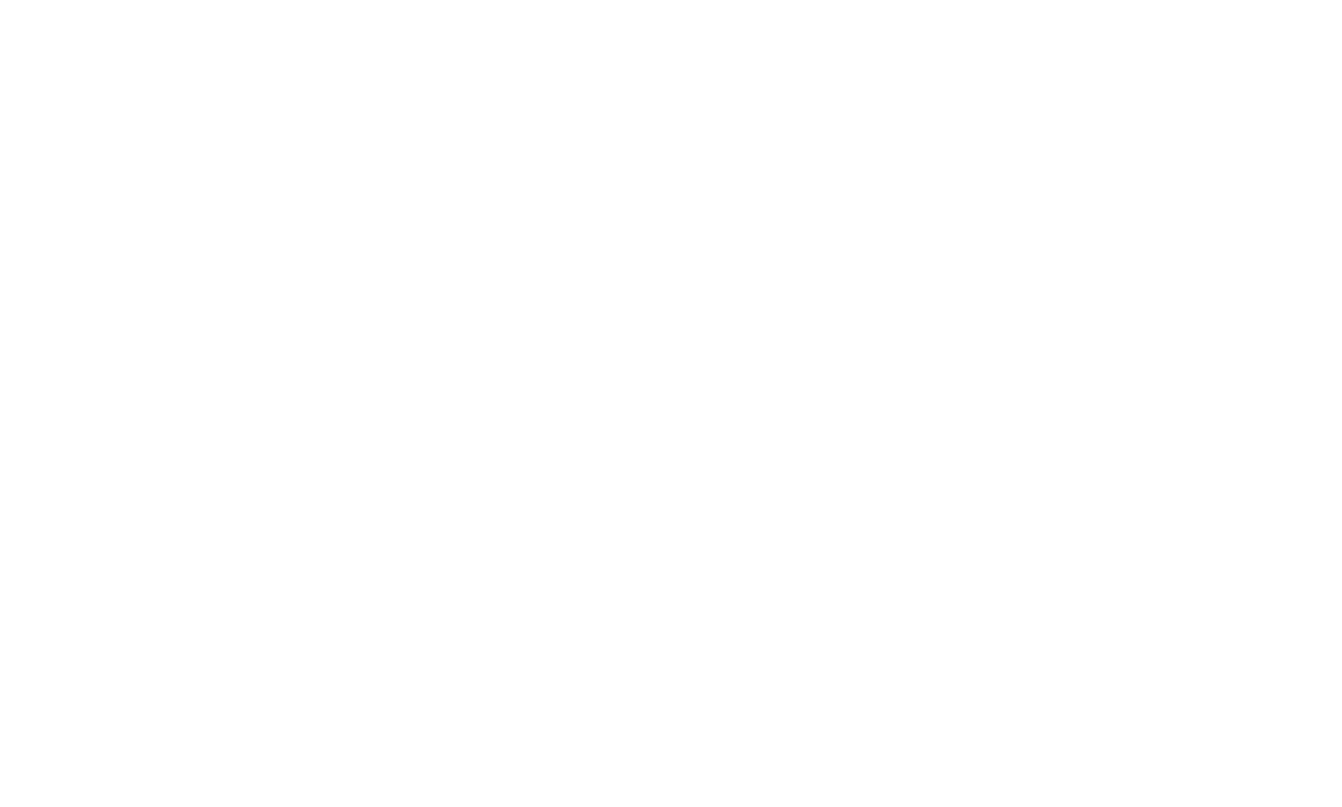 scroll, scrollTop: 0, scrollLeft: 0, axis: both 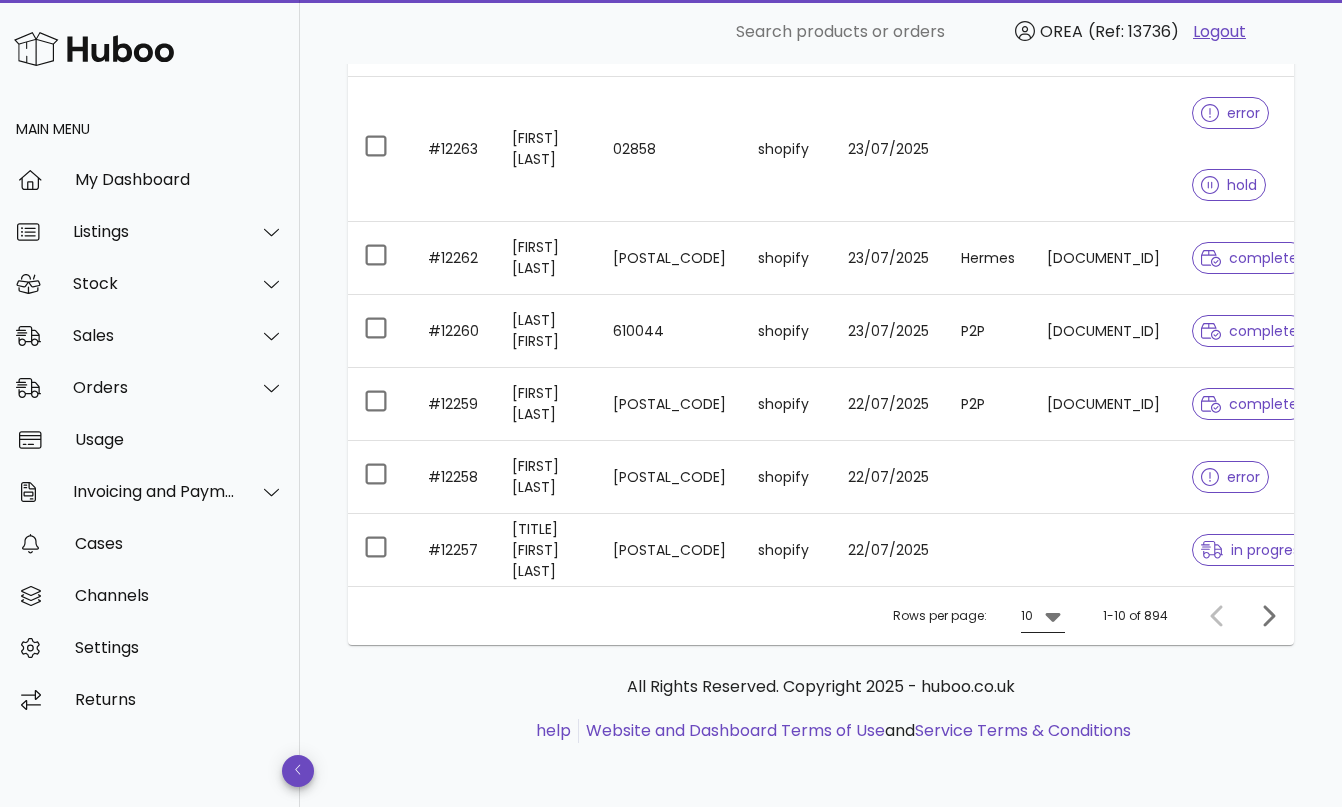 click 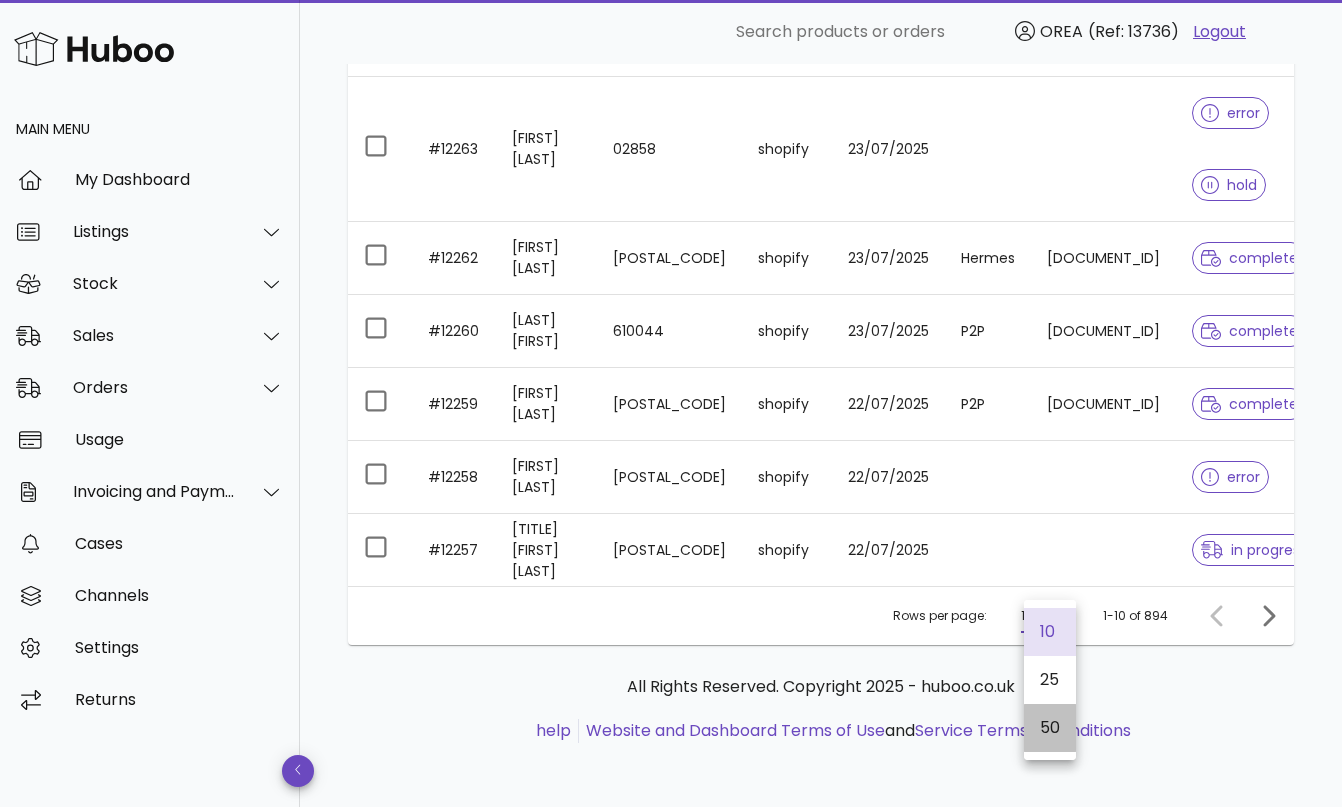 click on "50" at bounding box center [1050, 727] 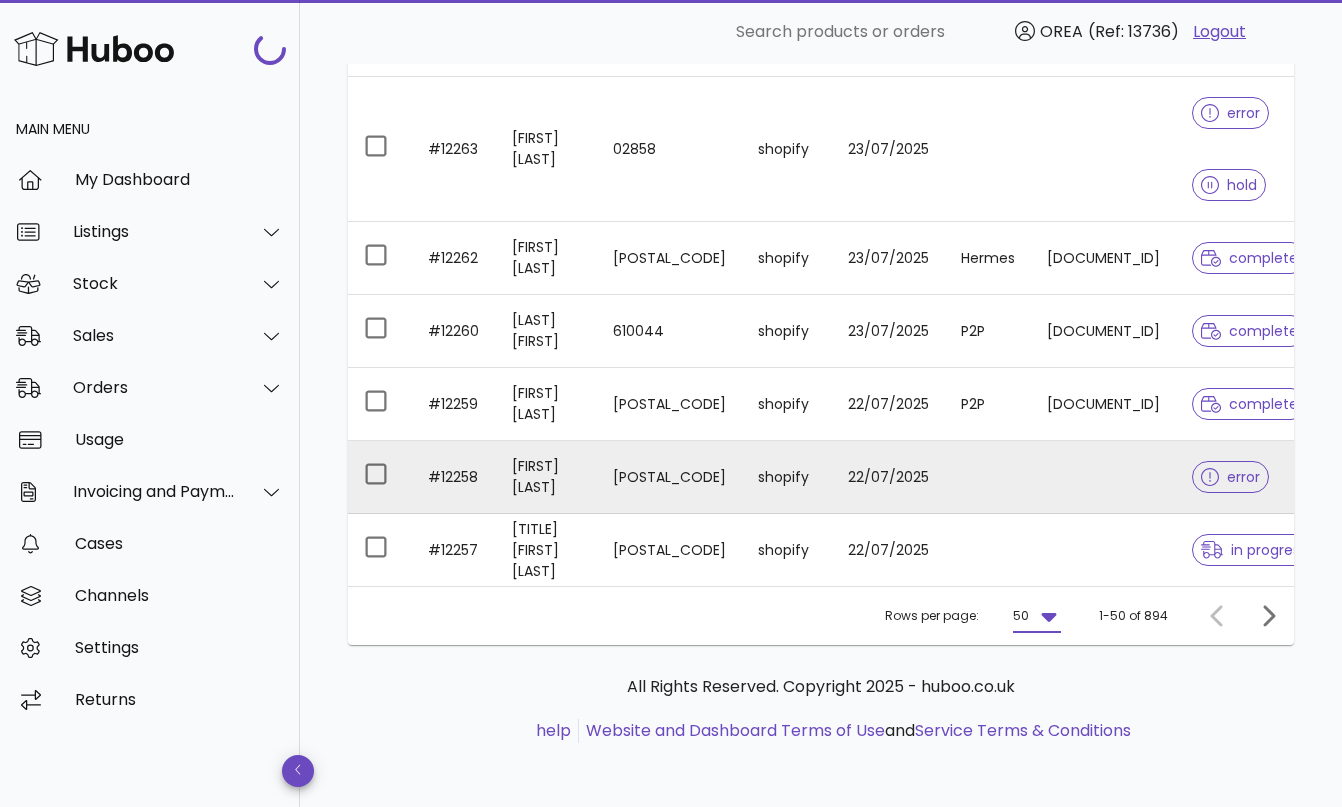 scroll, scrollTop: 0, scrollLeft: 0, axis: both 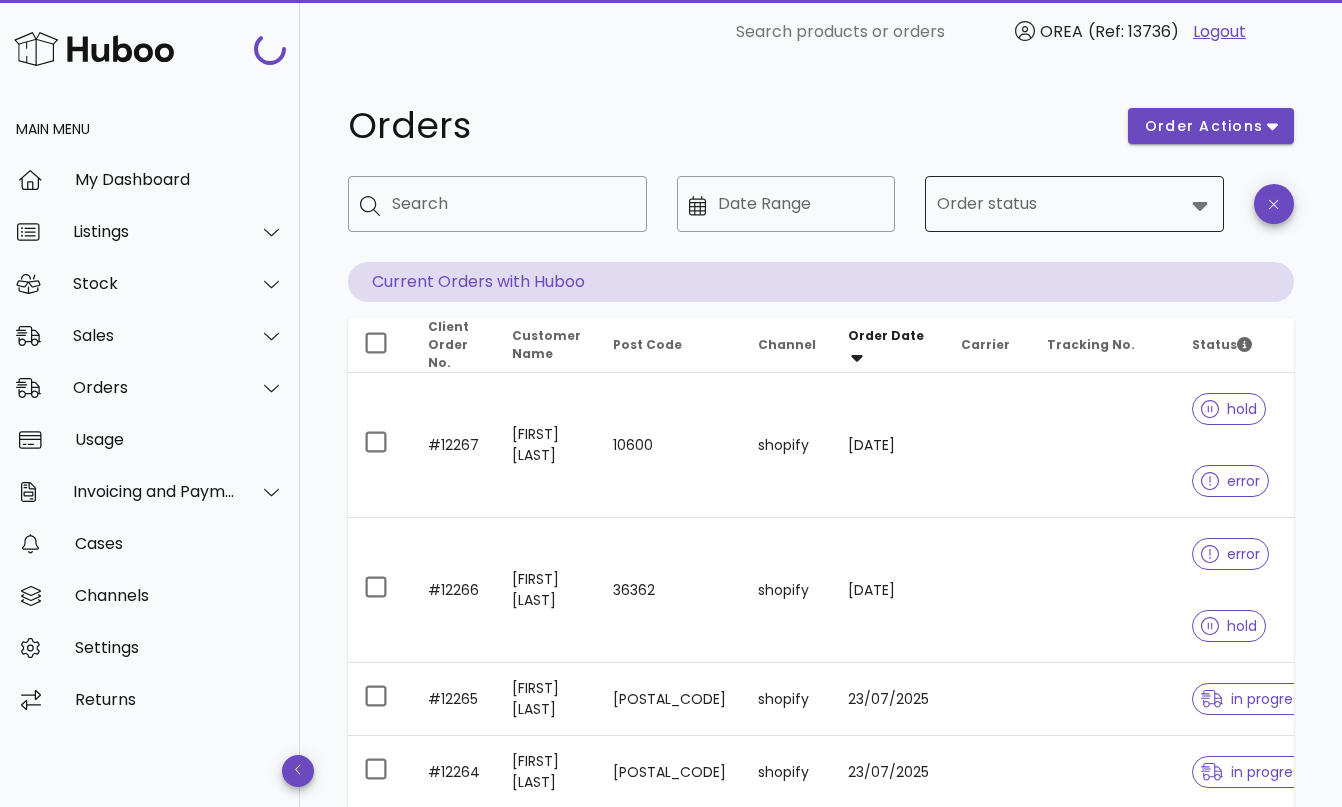 click on "Order status" at bounding box center [1060, 204] 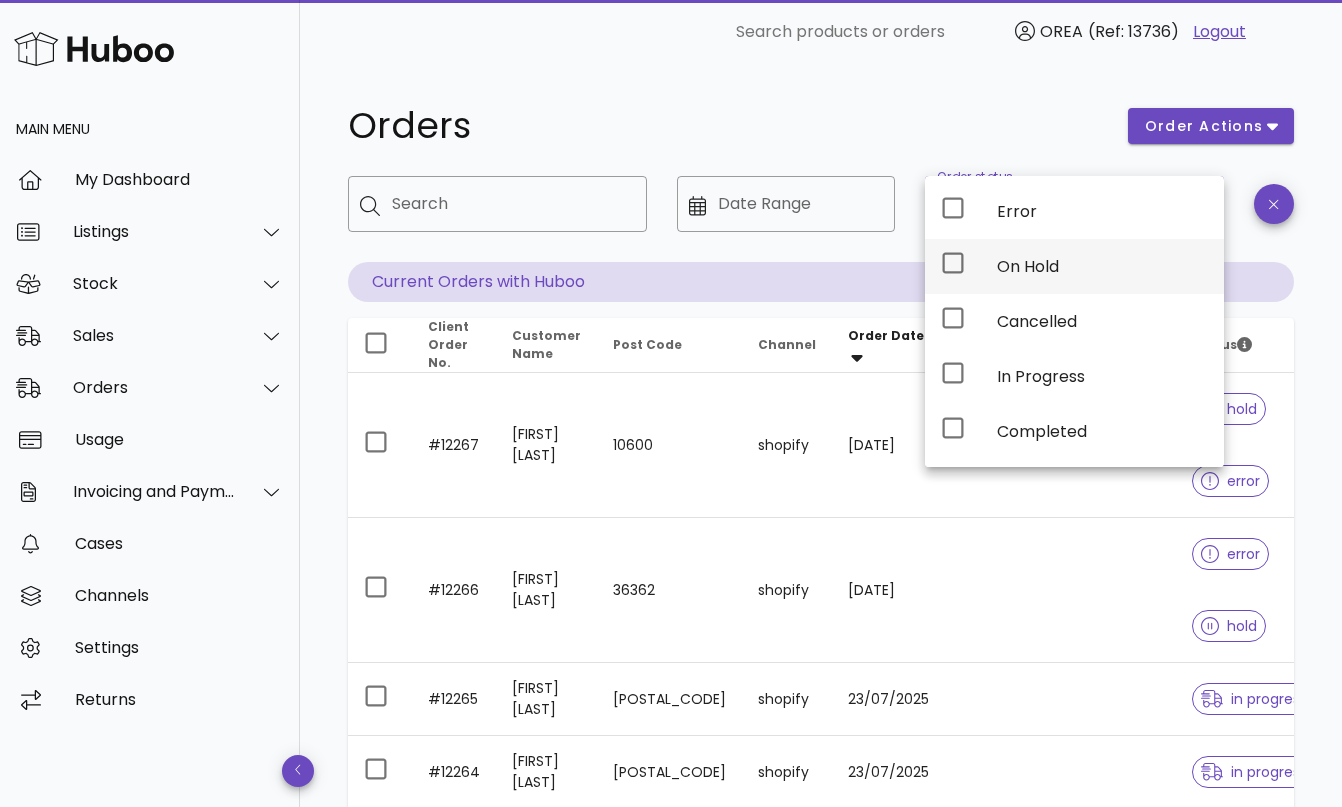 click on "On Hold" at bounding box center (1102, 266) 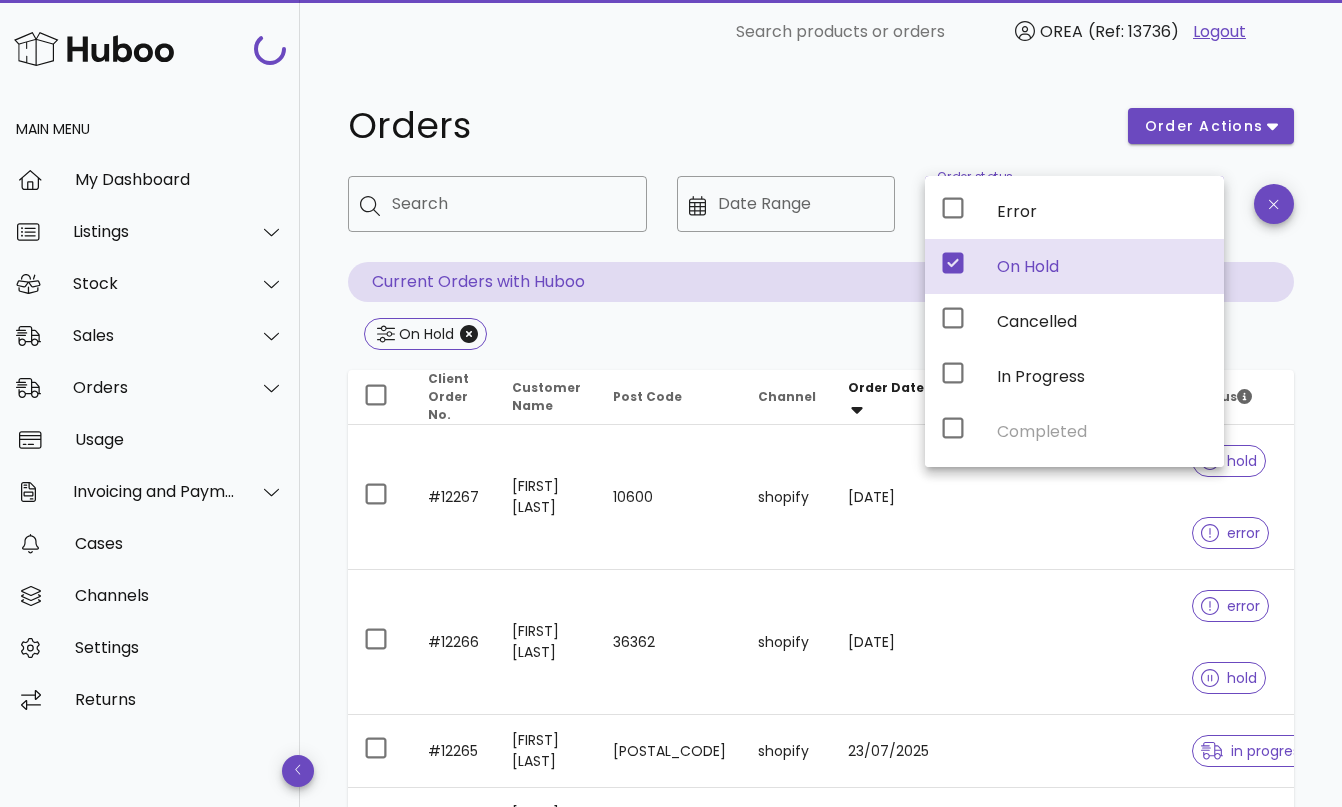 click on "Orders order actions ​ Search ​ Date Range ​ Order status On Hold Current Orders with Huboo On Hold Client Order No. [DOCUMENT_ID] [FIRST] [LAST] [POSTAL_CODE] shopify [DATE] hold error #12266 [FIRST] [LAST] [POSTAL_CODE] shopify [DATE] error hold #12265 [FIRST] [LAST] [POSTAL_CODE] shopify [DATE] in progress #12264 [FIRST] [LAST] [POSTAL_CODE] shopify [DATE] in progress #12263 [FIRST] [LAST] [POSTAL_CODE] shopify [DATE] error hold #12262 [FIRST] [LAST] [POSTAL_CODE] shopify [DATE] Hermes [DOCUMENT_ID] complete #12260 [FIRST] [LAST] [POSTAL_CODE] shopify [DATE] P2P [DOCUMENT_ID] complete #12259 [FIRST] [LAST] [POSTAL_CODE] shopify [DATE] P2P [DOCUMENT_ID] complete #12258 [FIRST] [LAST] [POSTAL_CODE] shopify [DATE] error #12257 [TITLE] [FIRST] [LAST] [POSTAL_CODE] shopify [DATE] in progress #12256 [FIRST] [LAST] [POSTAL_CODE] shopify [DATE] Hermes [DOCUMENT_ID] complete #12254 [FIRST] [LAST] [POSTAL_CODE] shopify [DATE] P2P [DOCUMENT_ID] complete" at bounding box center (821, 2755) 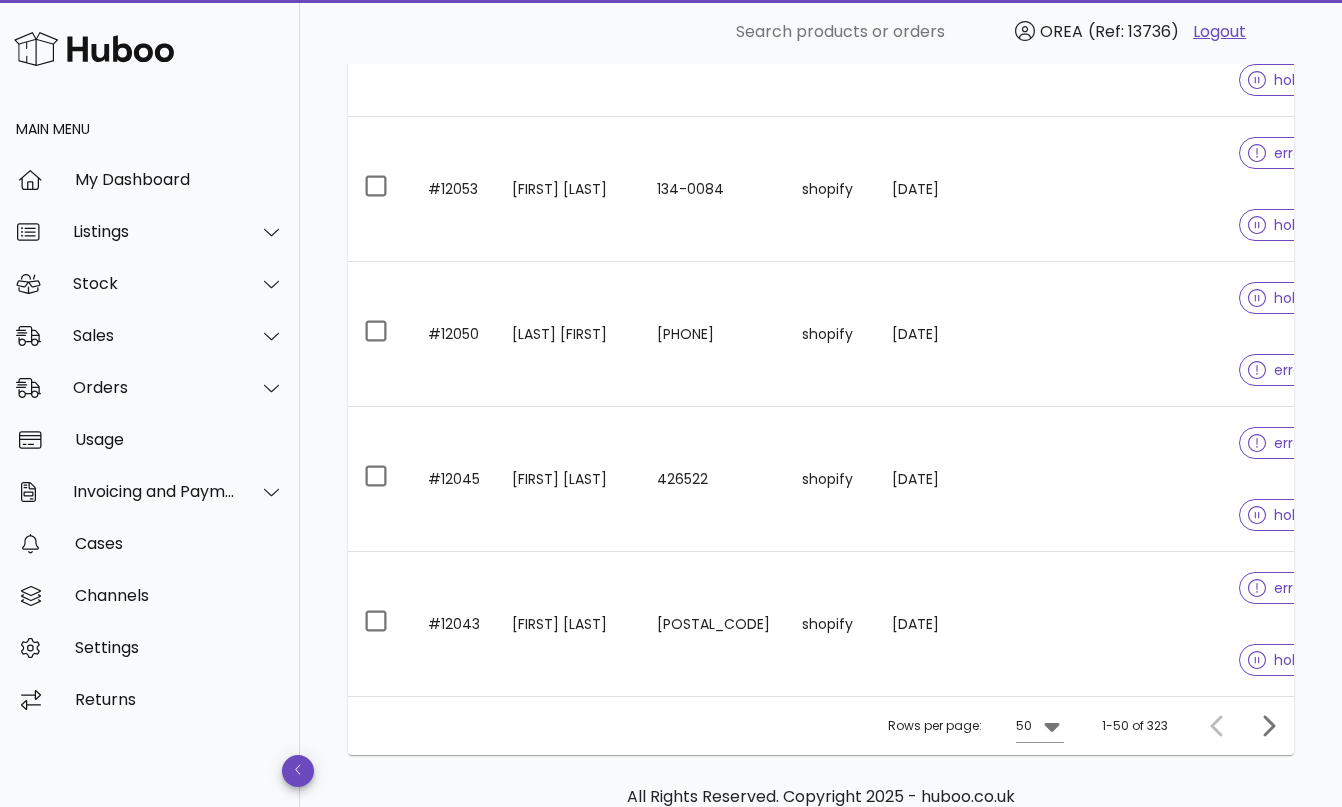 scroll, scrollTop: 7160, scrollLeft: 0, axis: vertical 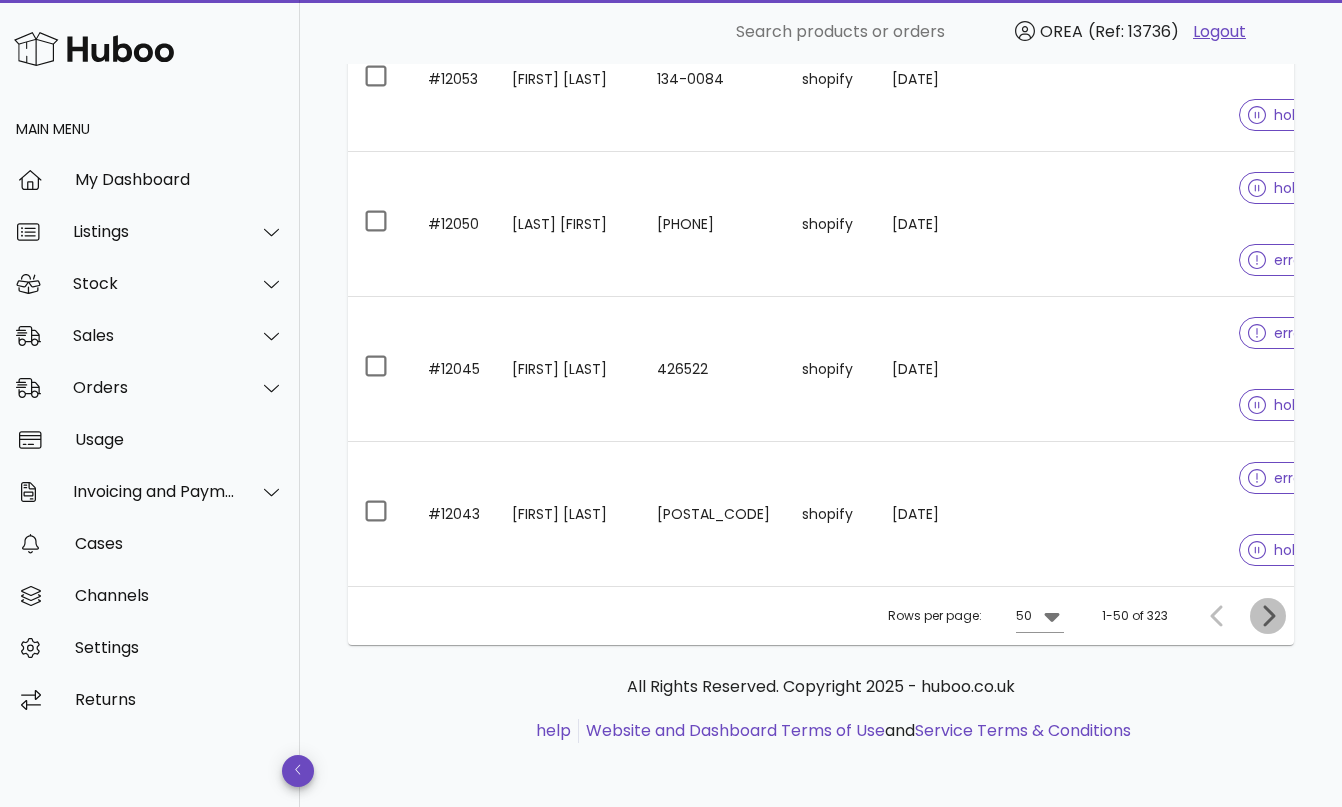 click 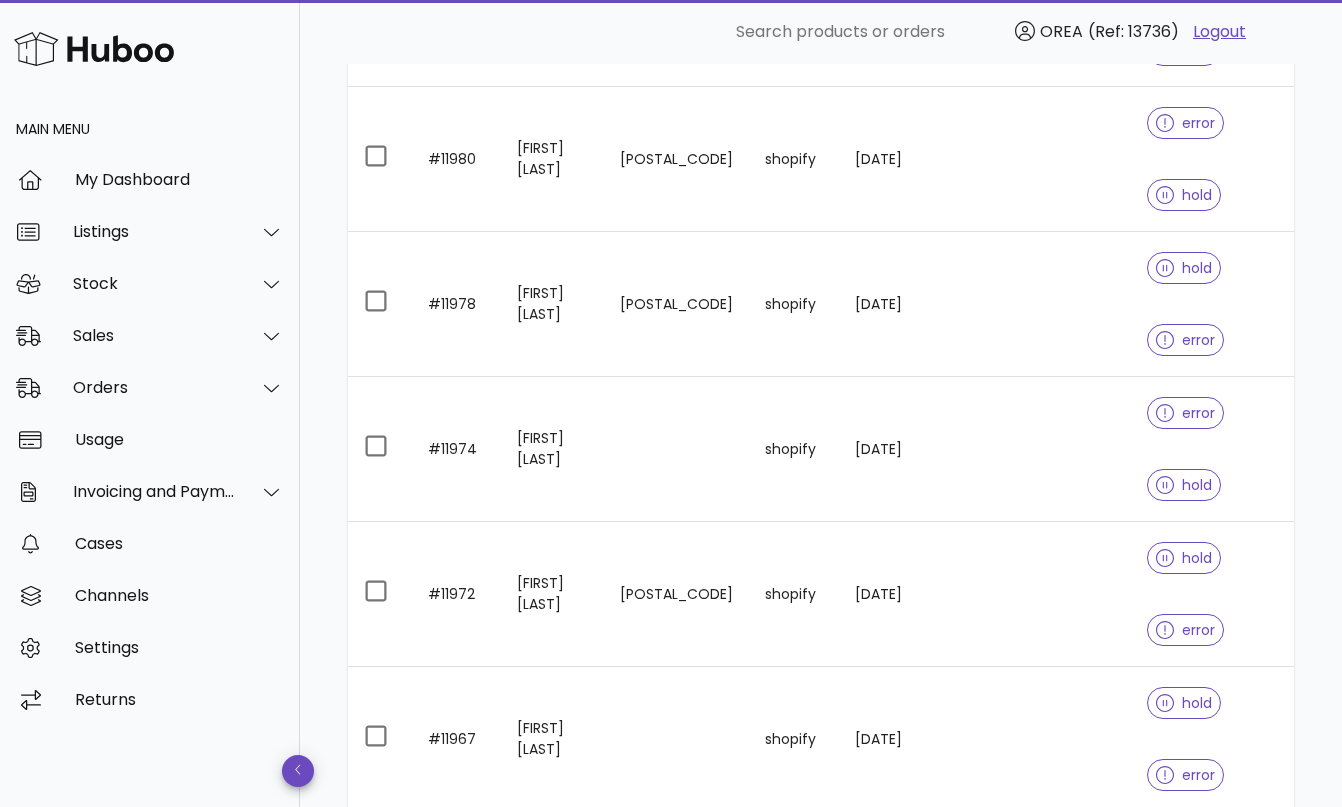 scroll, scrollTop: 3625, scrollLeft: 0, axis: vertical 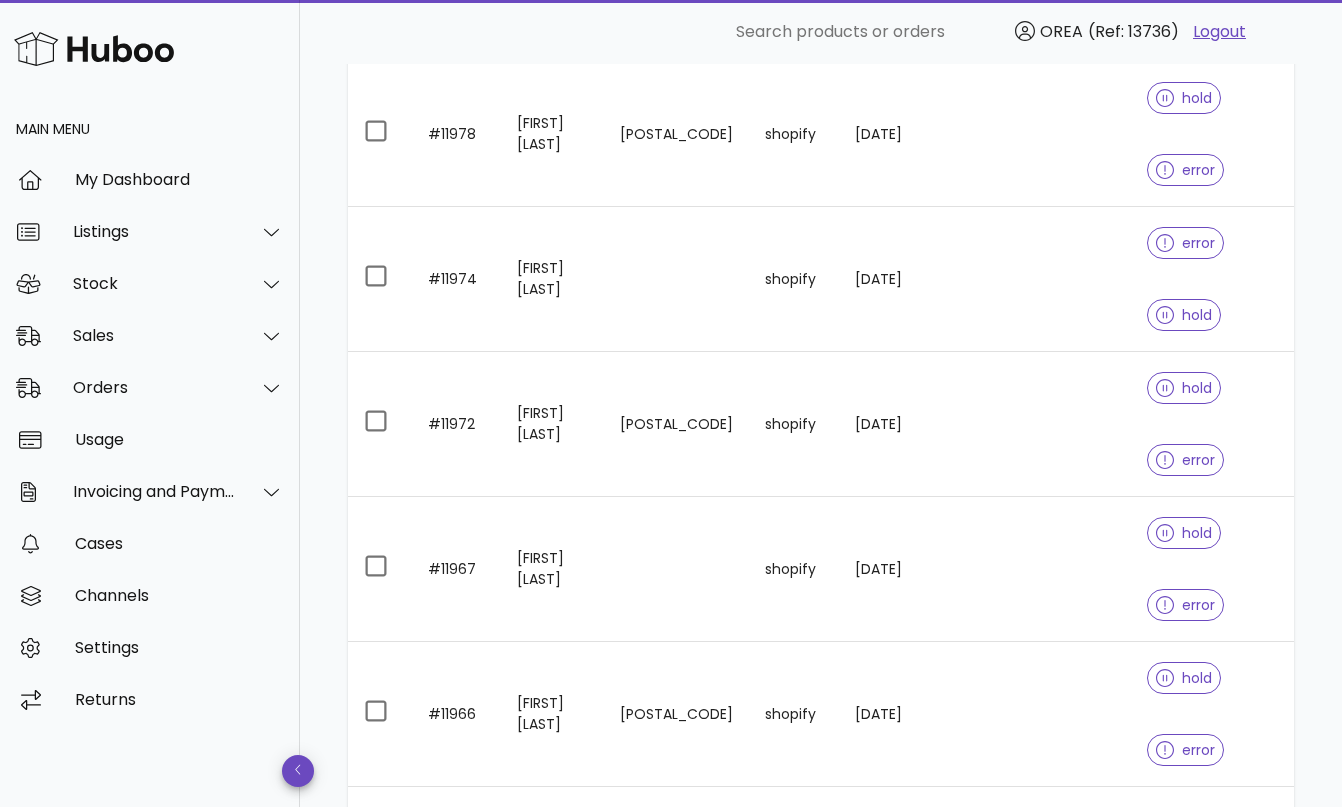 click 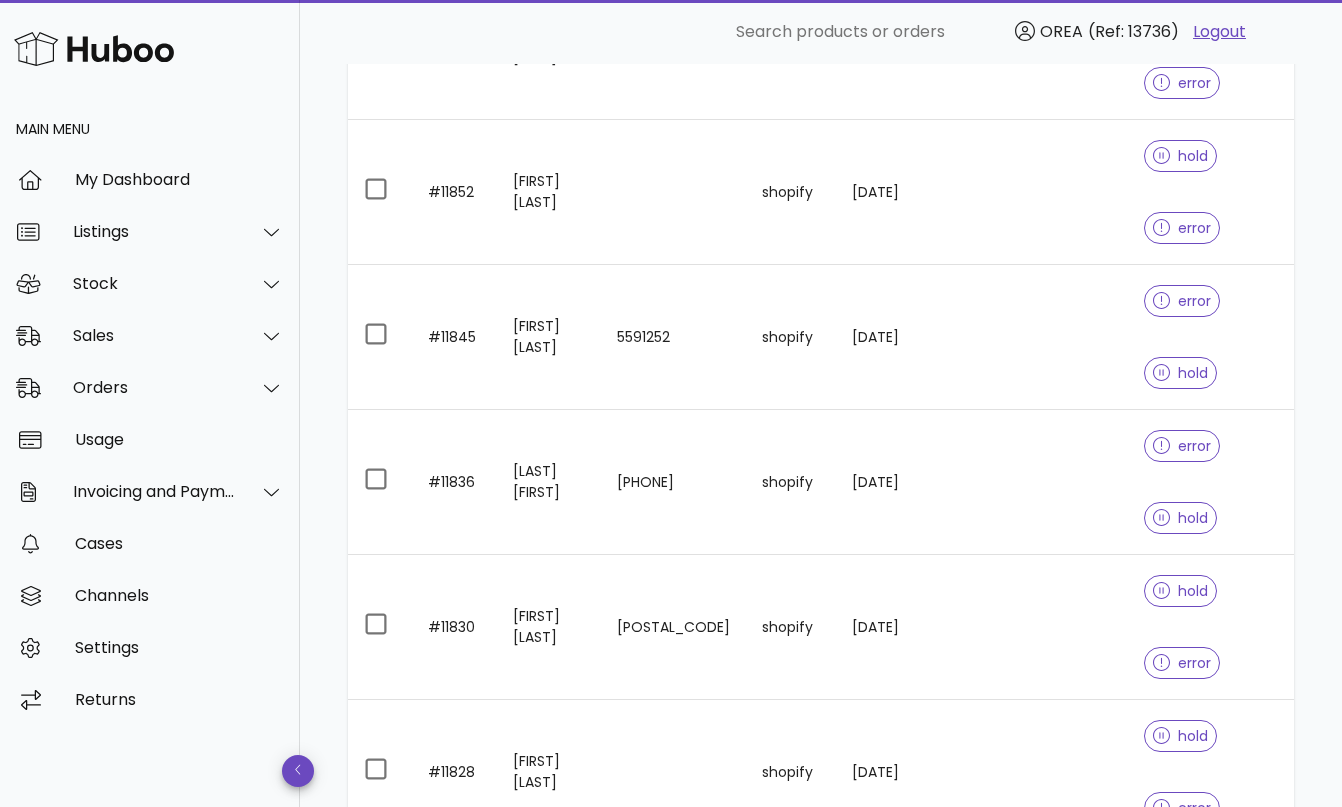 scroll, scrollTop: 3553, scrollLeft: 0, axis: vertical 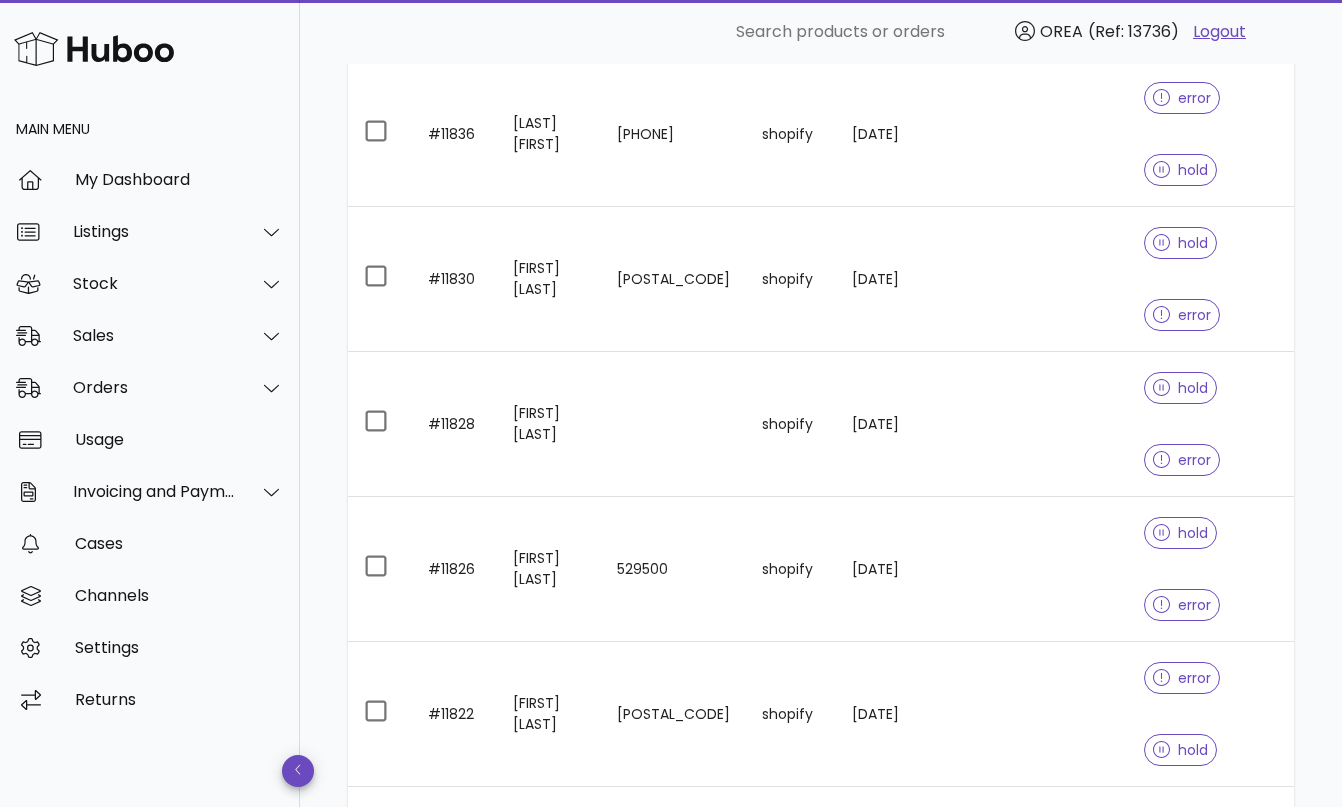 click 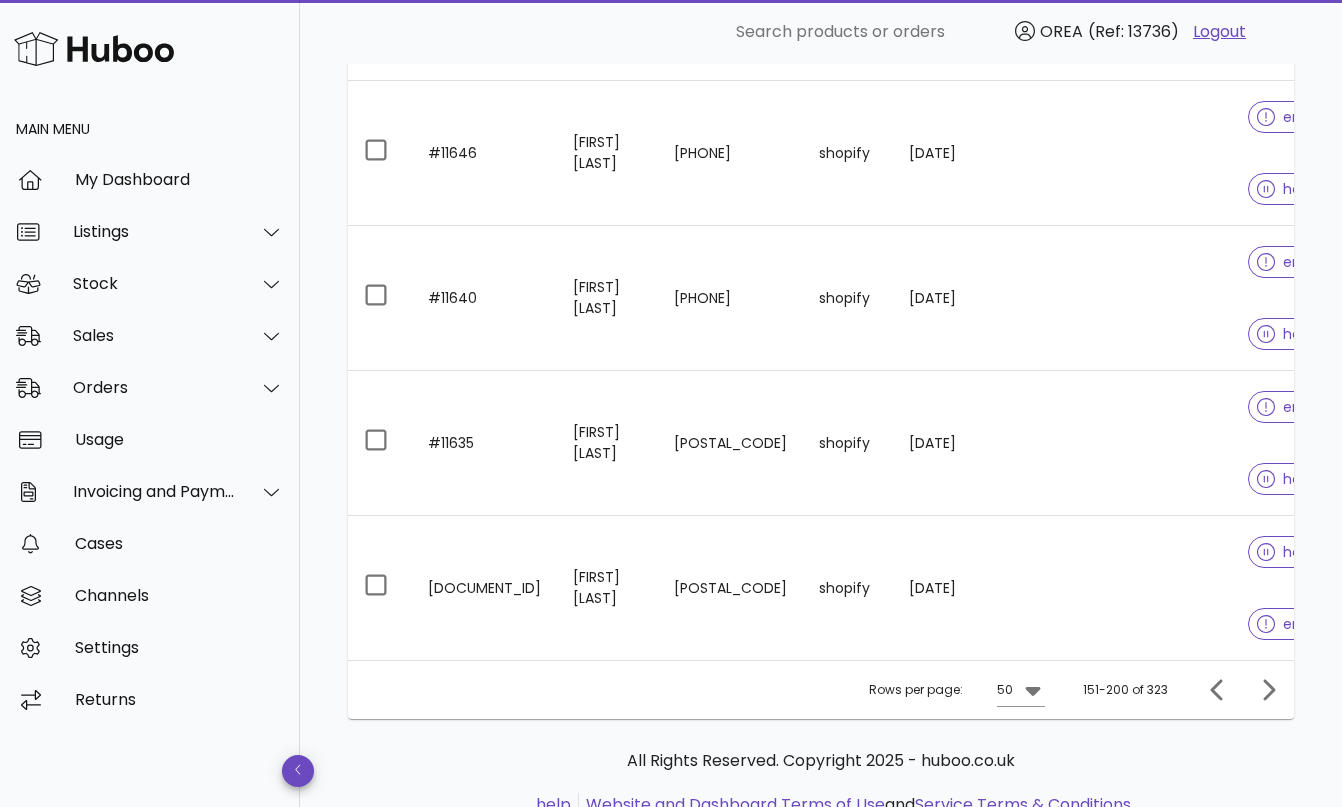 scroll, scrollTop: 7232, scrollLeft: 0, axis: vertical 